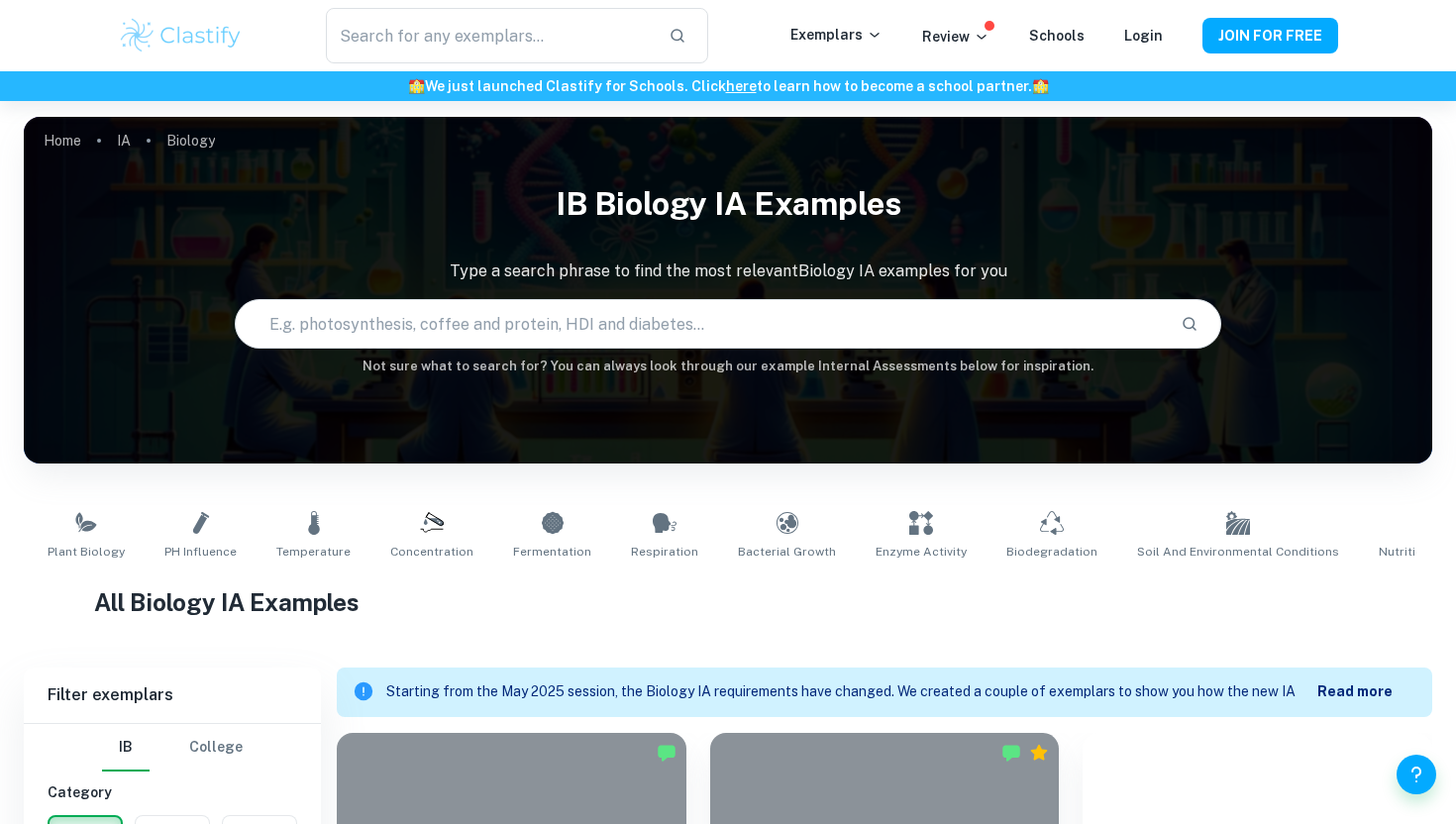 scroll, scrollTop: 0, scrollLeft: 0, axis: both 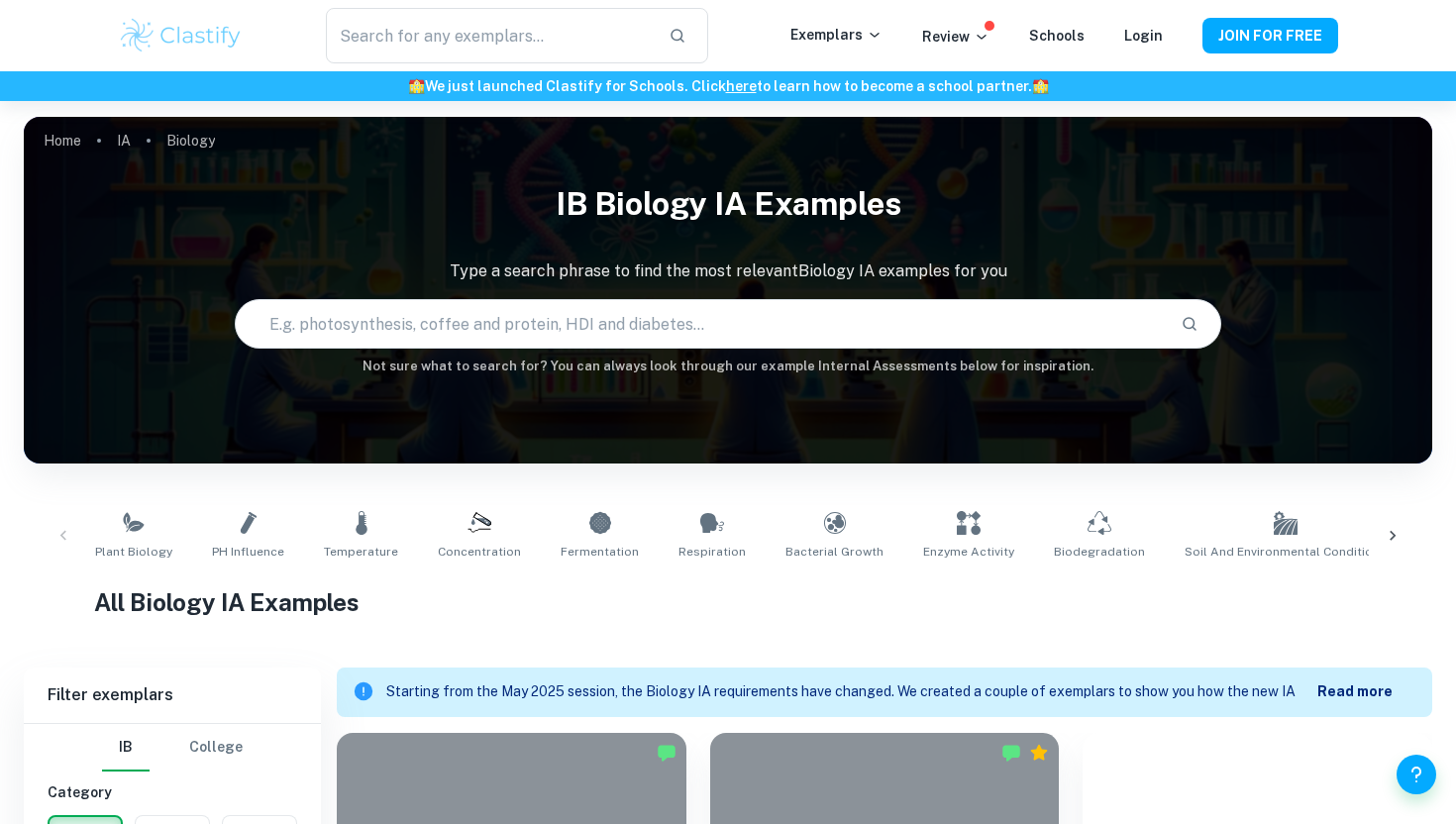 click at bounding box center (699, 324) 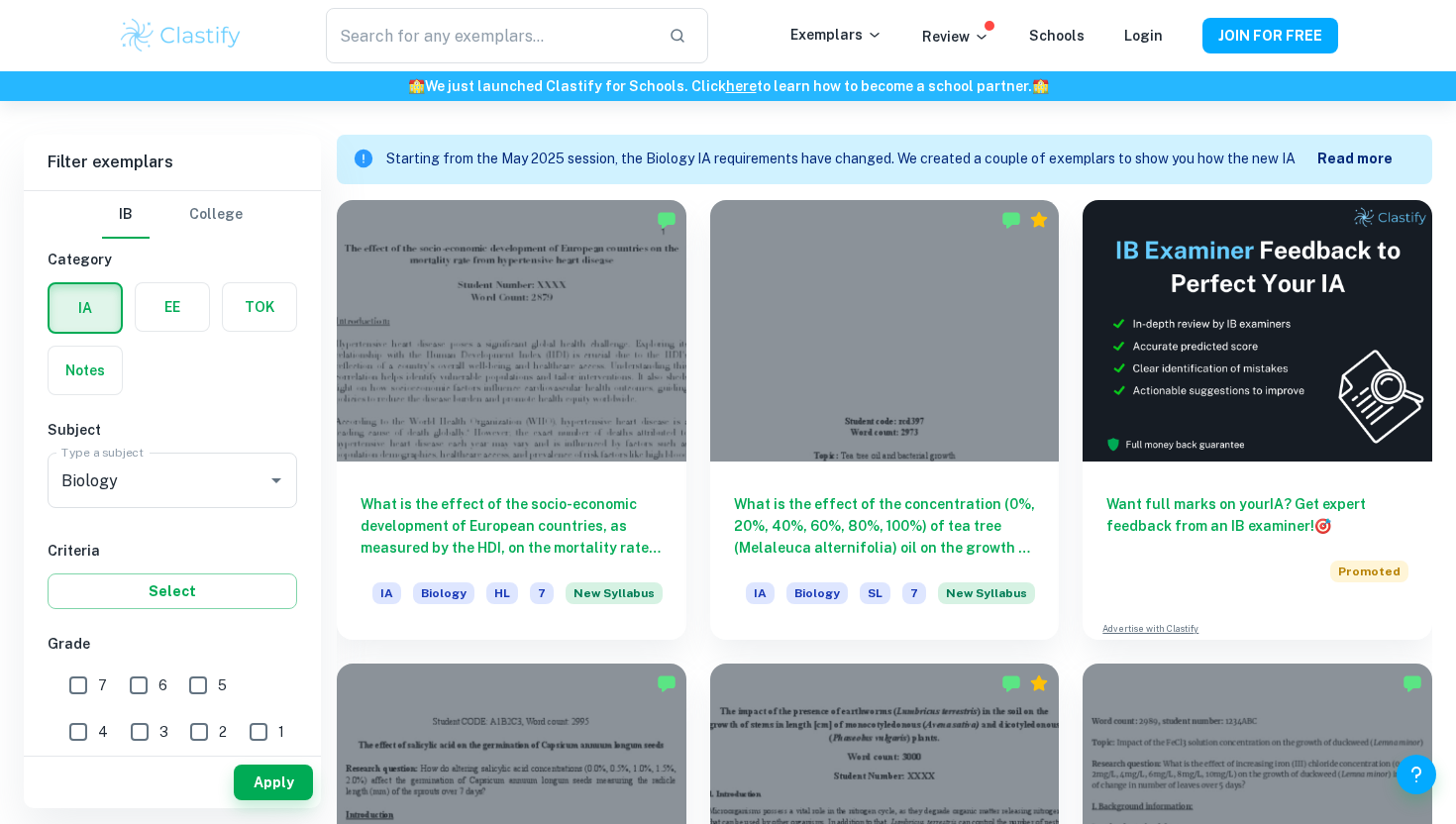 scroll, scrollTop: 542, scrollLeft: 0, axis: vertical 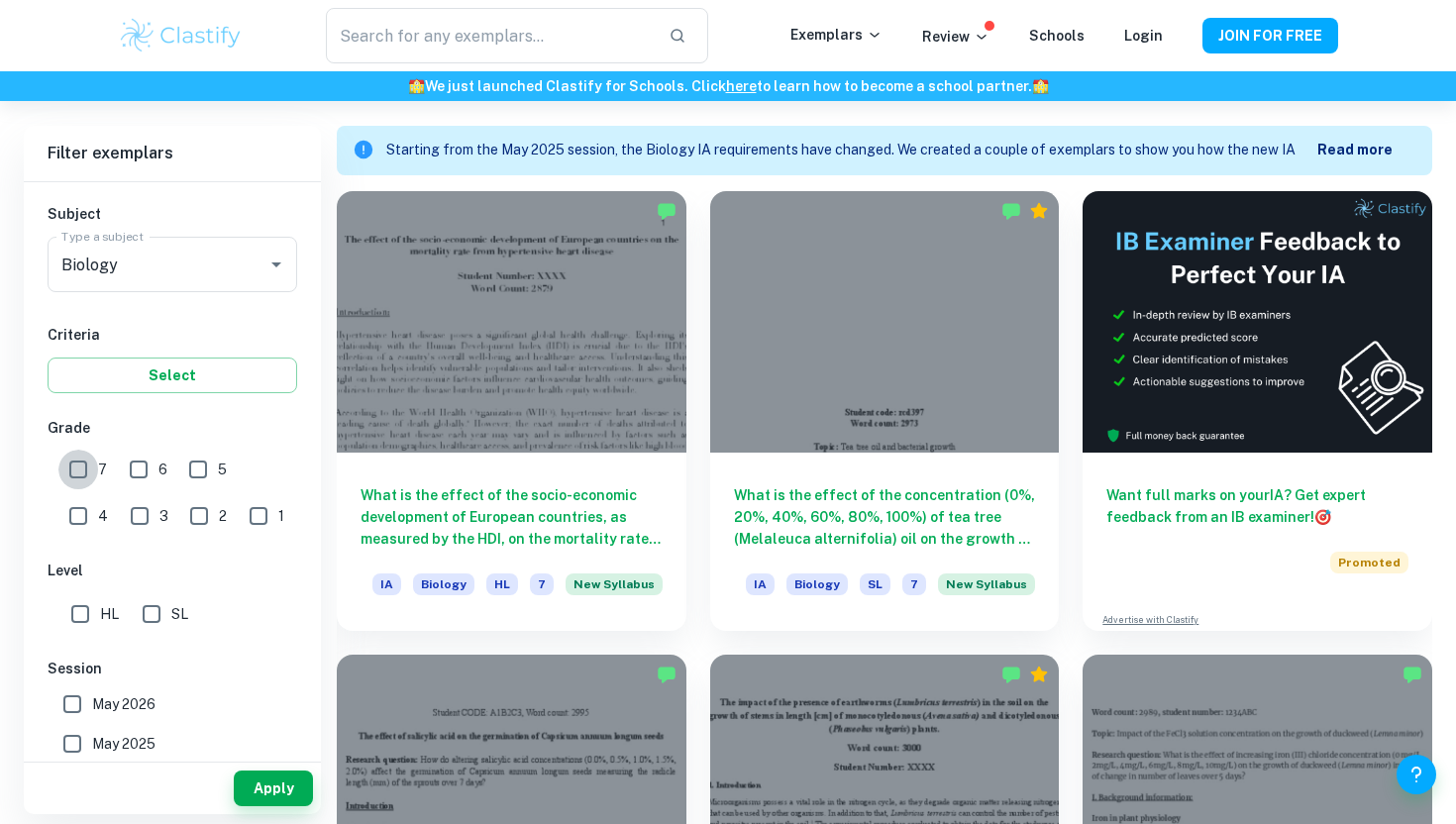 click on "7" at bounding box center (78, 469) 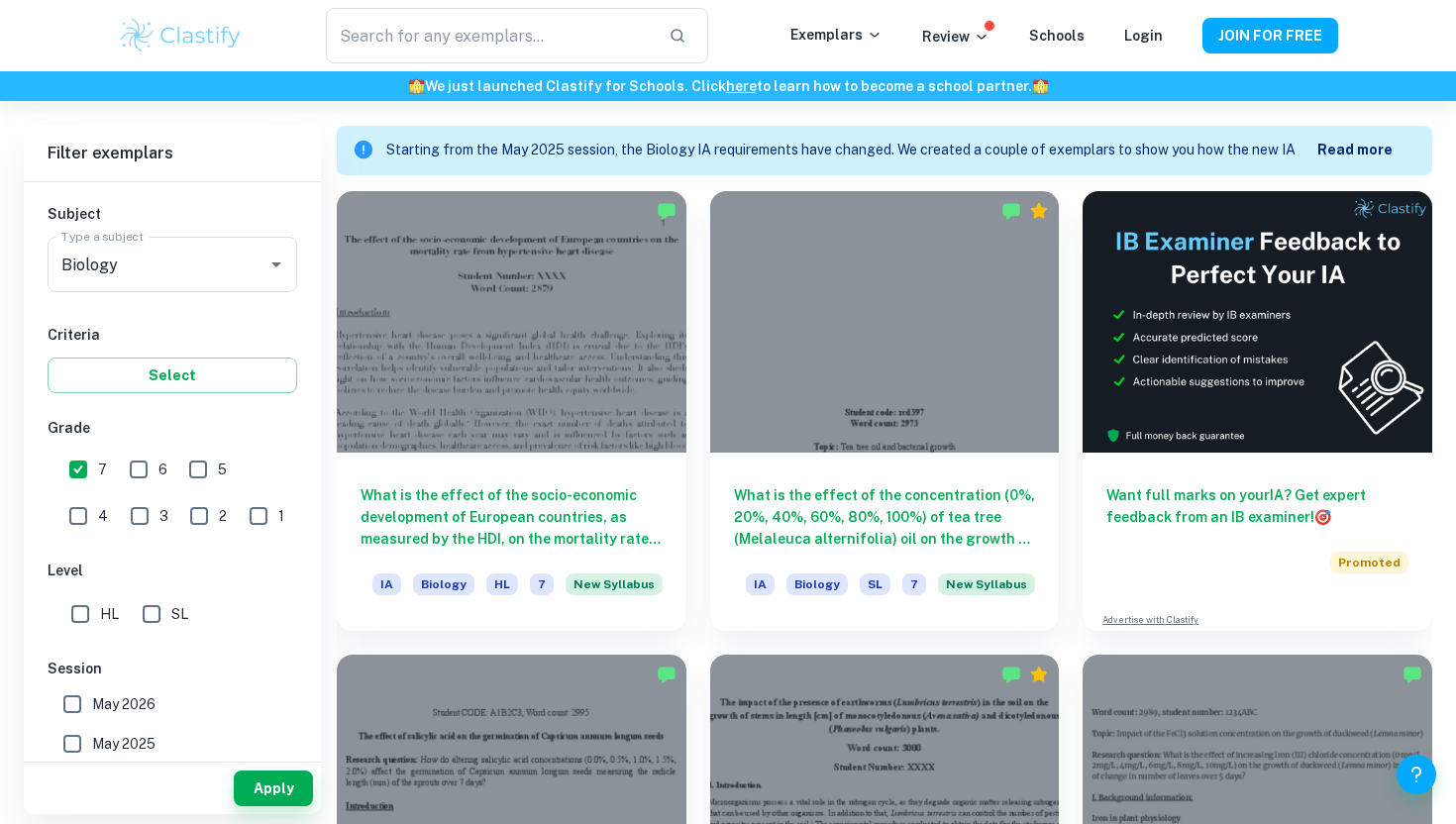 click on "SL" at bounding box center [152, 614] 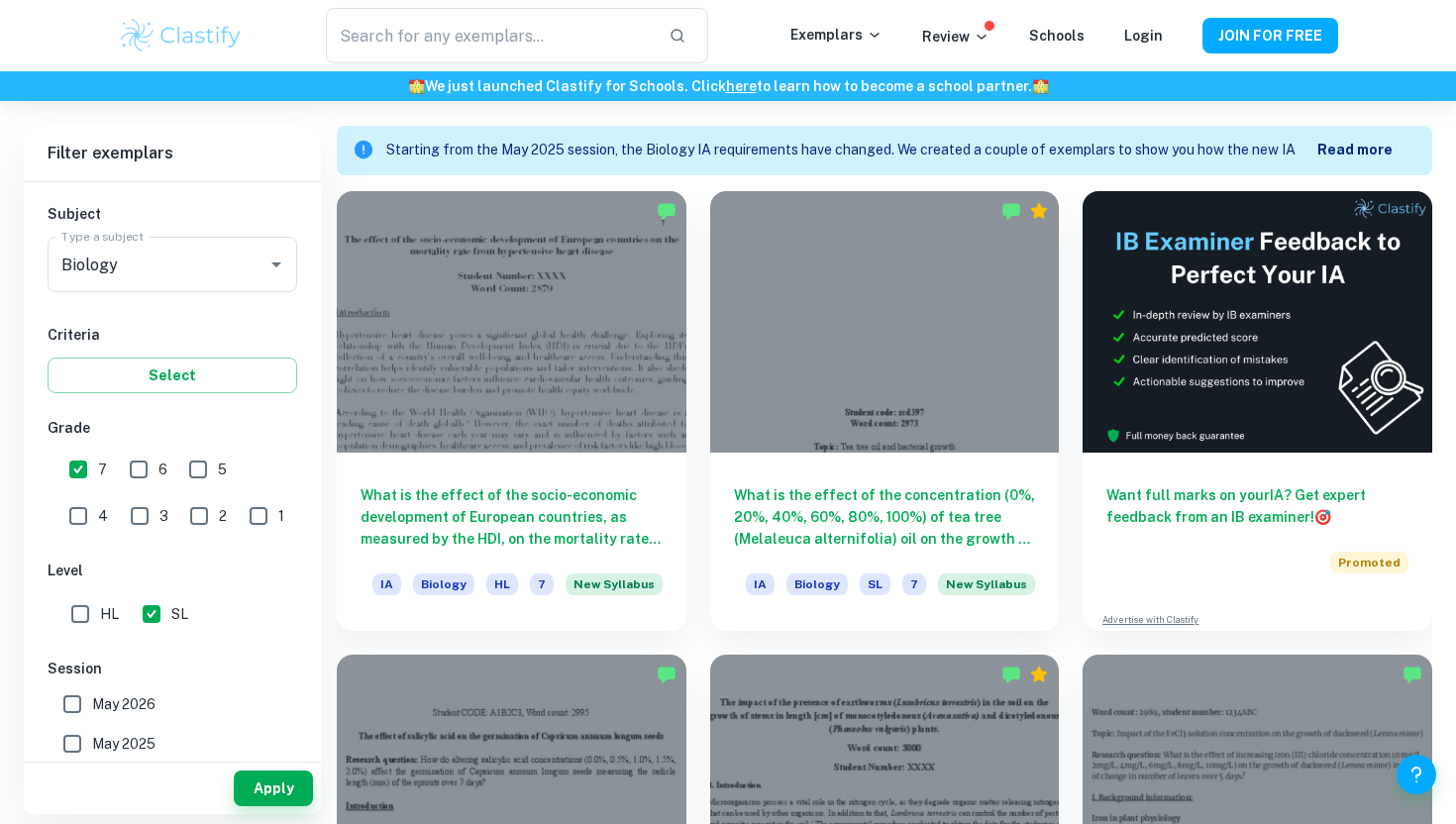 click on "SL" at bounding box center [152, 614] 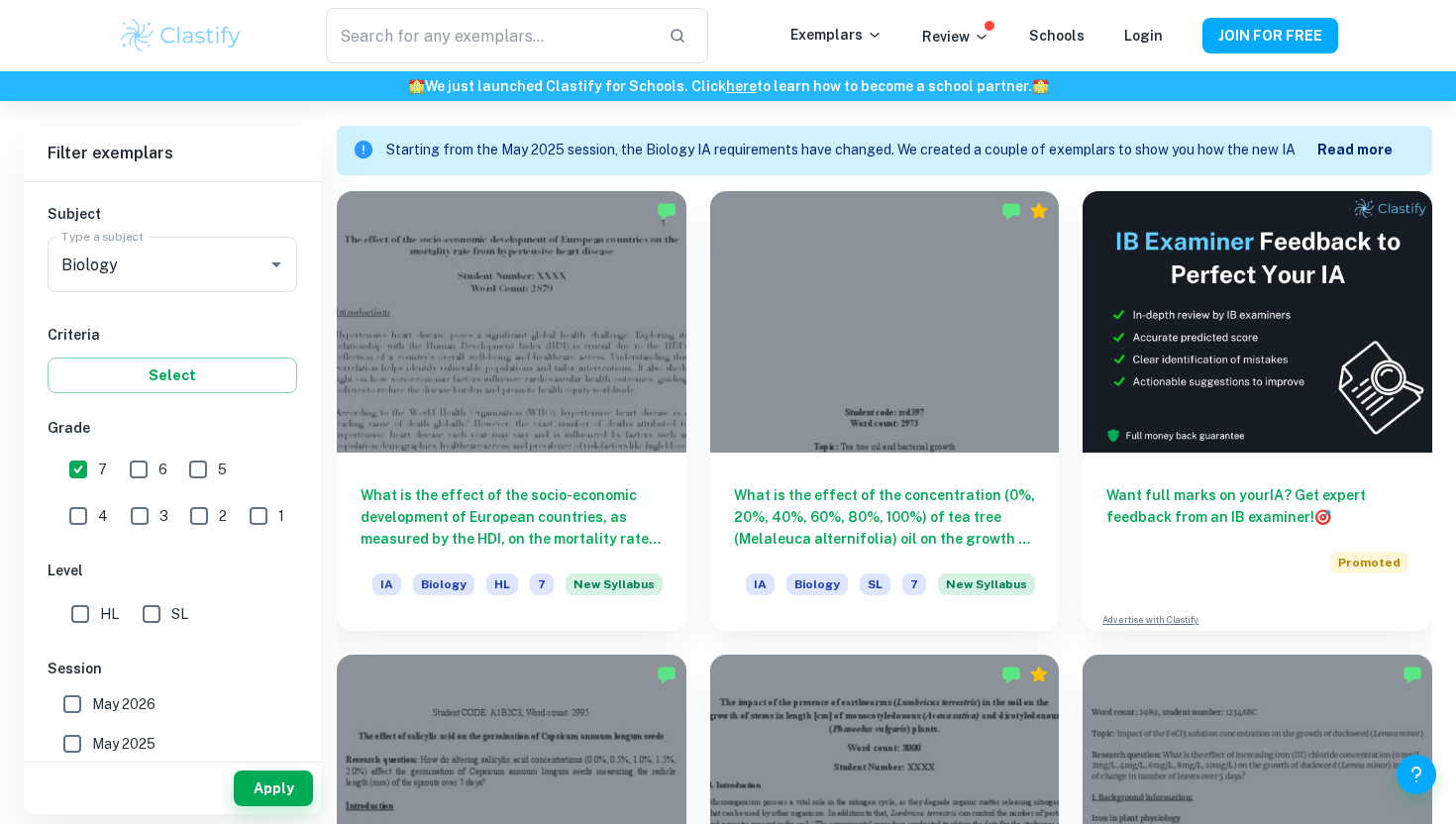 click on "HL" at bounding box center (80, 614) 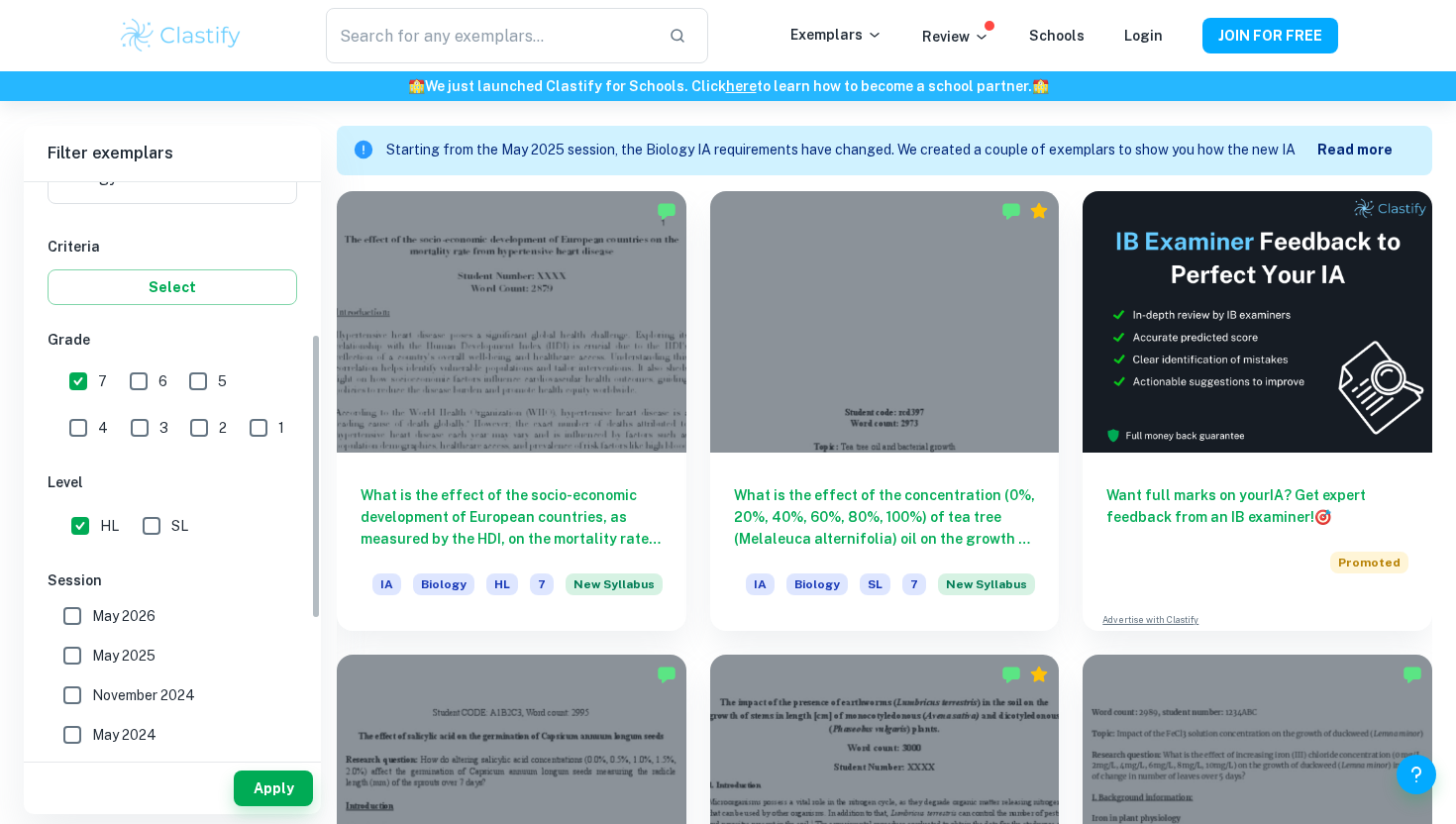 scroll, scrollTop: 304, scrollLeft: 0, axis: vertical 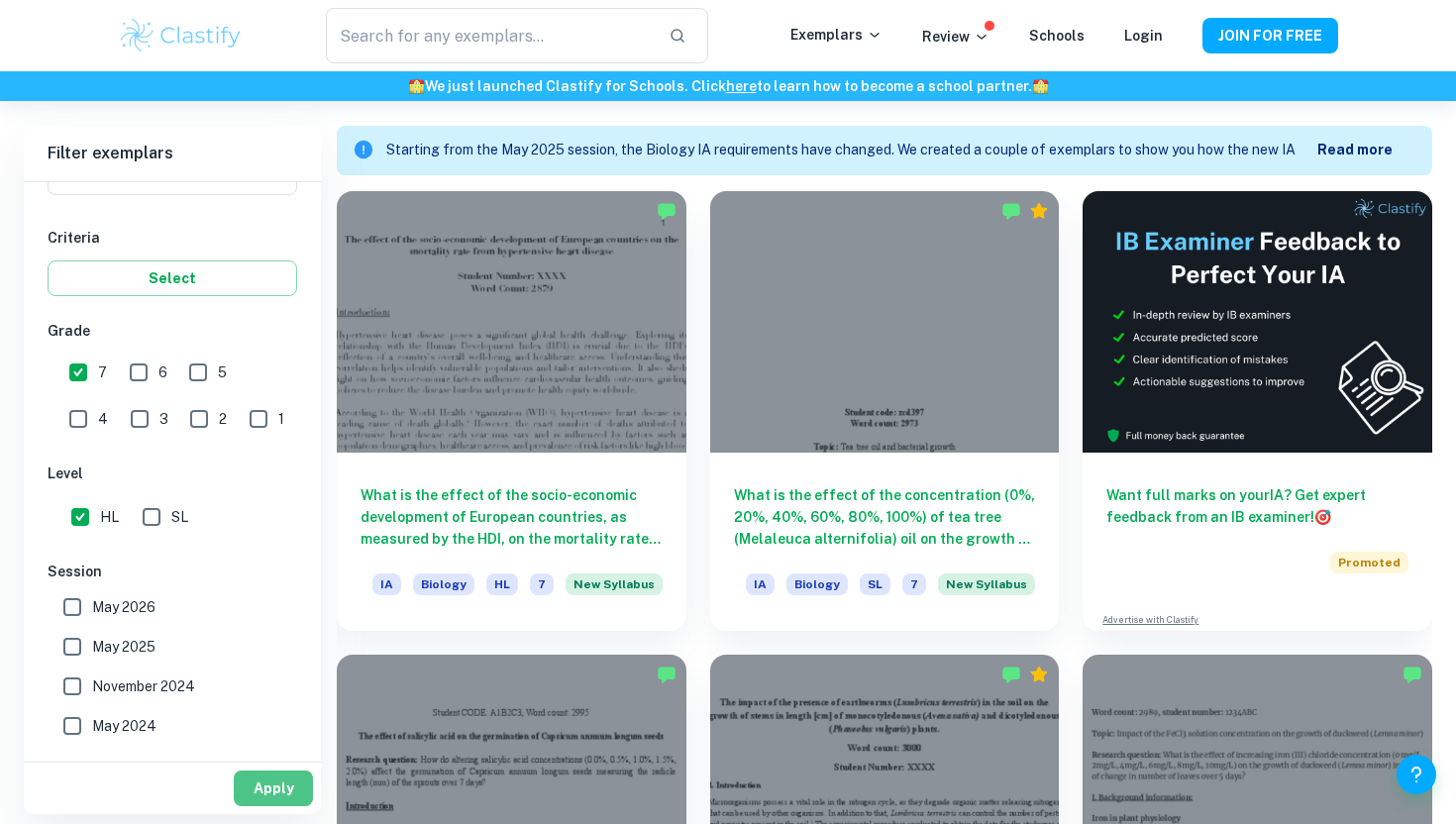 click on "Apply" at bounding box center [273, 788] 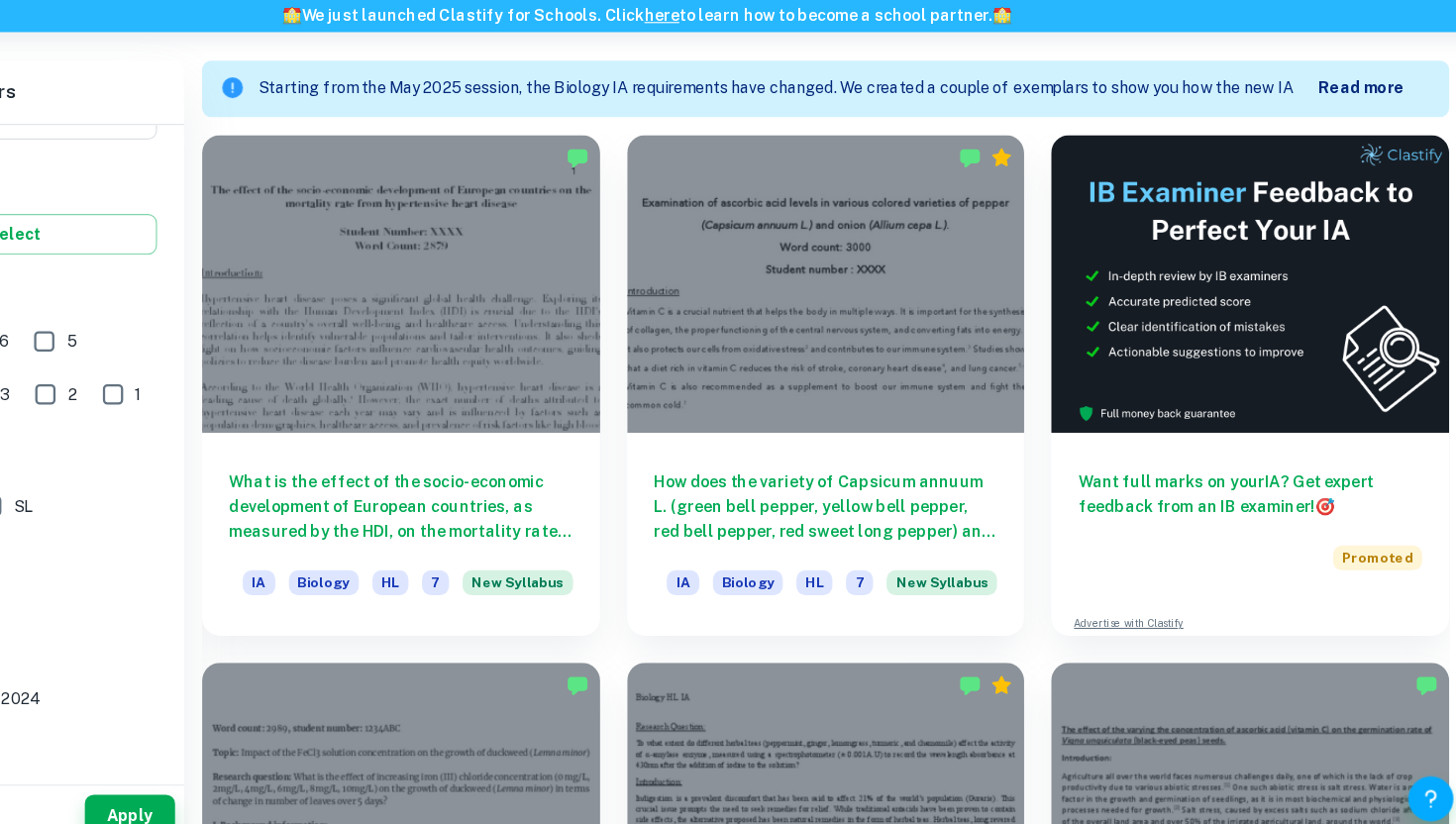 scroll, scrollTop: 542, scrollLeft: 0, axis: vertical 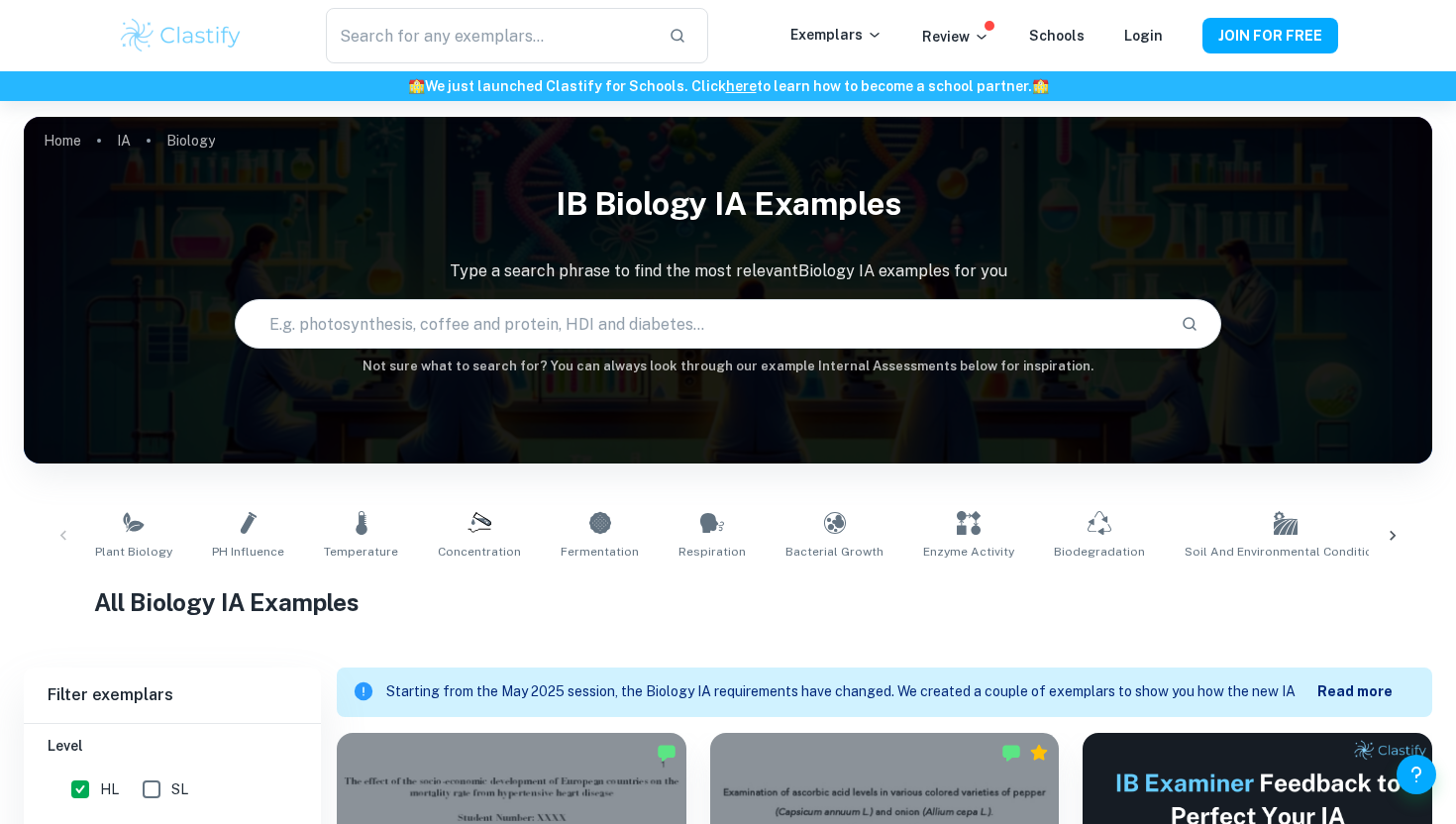 click on "Plant Biology pH Influence Temperature Concentration Fermentation Respiration Bacterial Growth Enzyme Activity Biodegradation Soil and Environmental Conditions Nutritional Content Absorbance Measurements .biodiversity_svg__aa6b3b50-48e0-424a-ba62-957e11230d50{fill:none;stroke:#000;stroke-linecap:round;stroke-miterlimit:10} Biodiversity Statistics and Correlation Biomass Measurements Antibacterial Properties Pollutants and Environment Genetics" at bounding box center (728, 536) 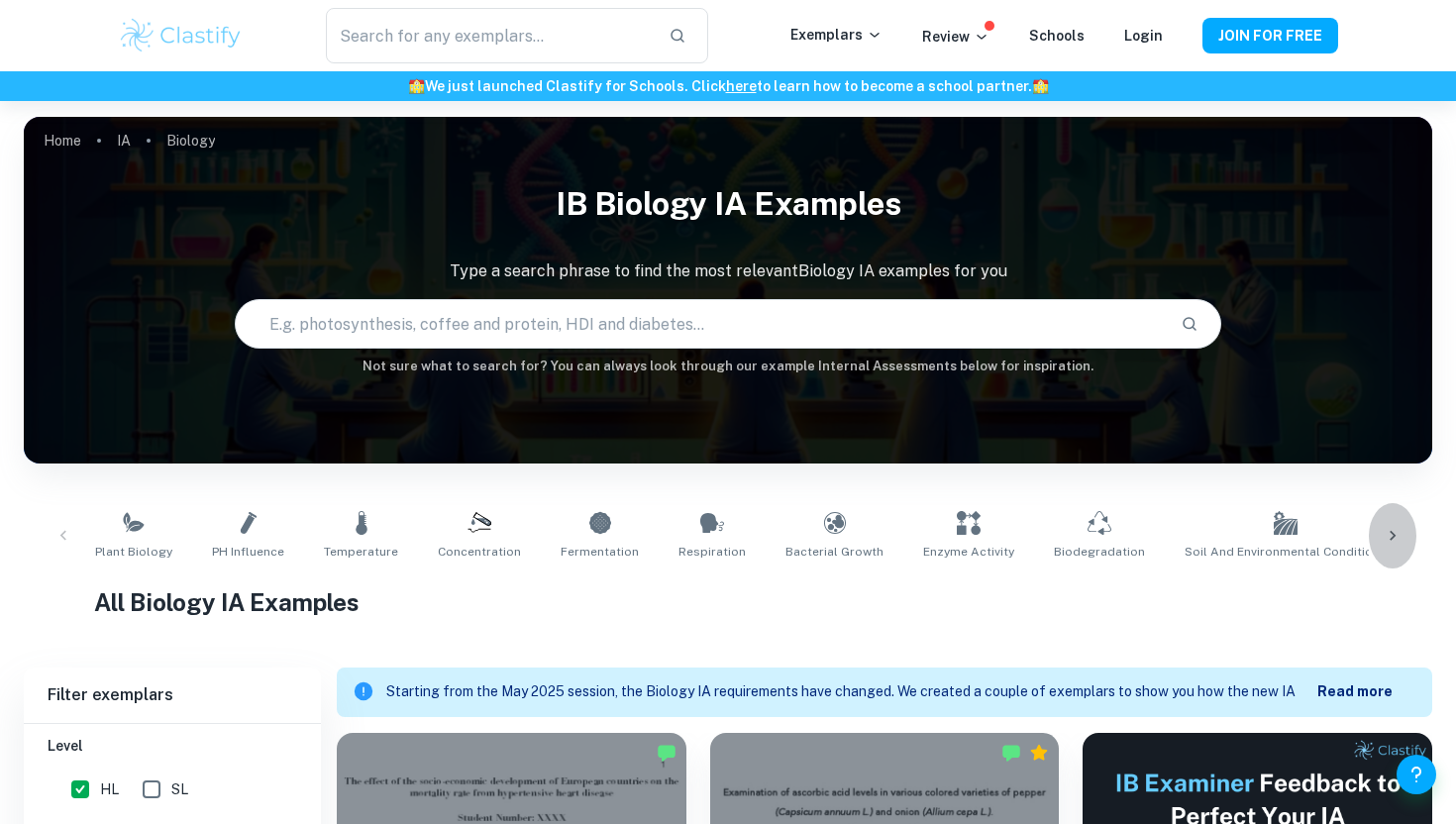 click 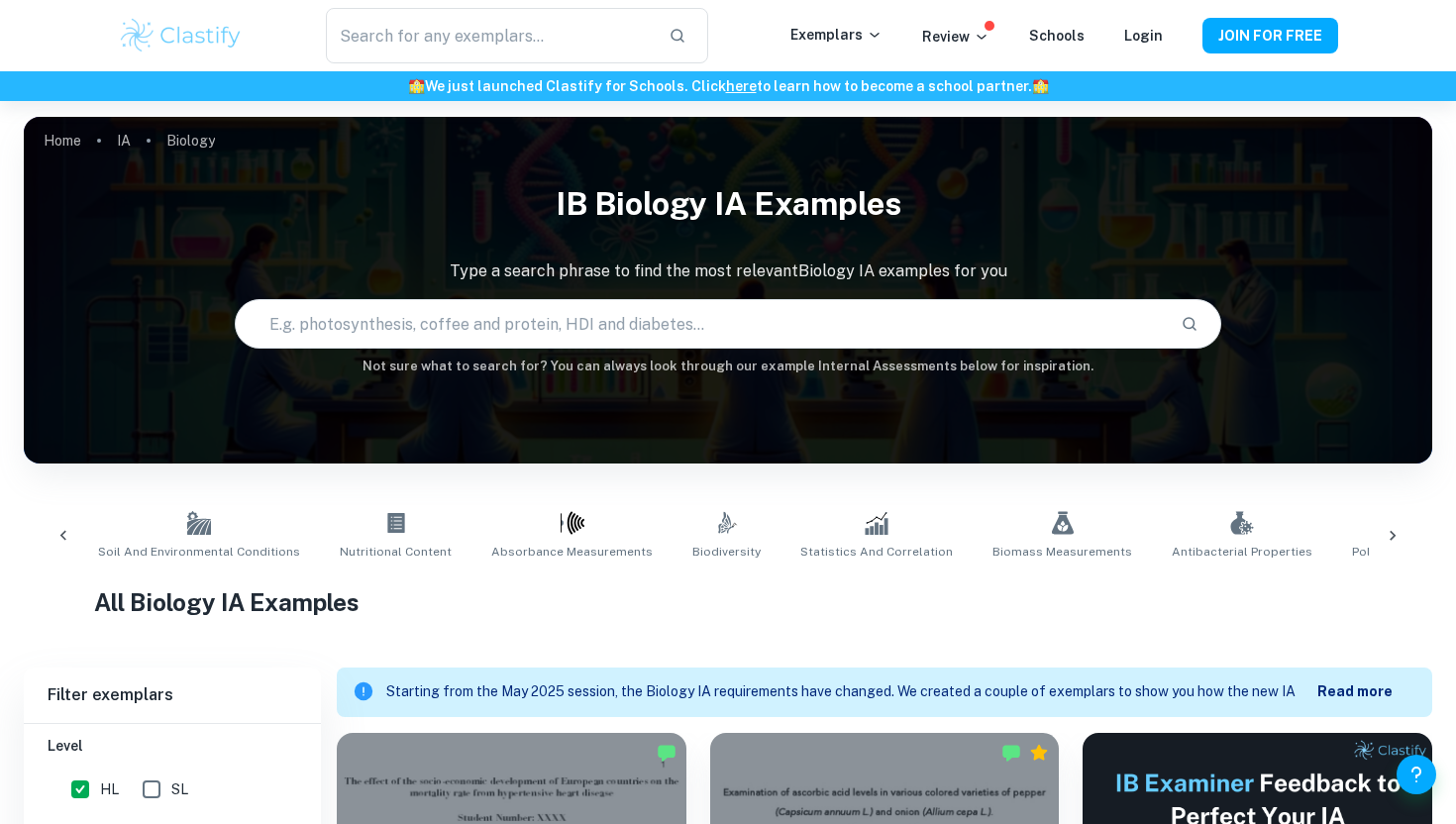 scroll, scrollTop: 0, scrollLeft: 1167, axis: horizontal 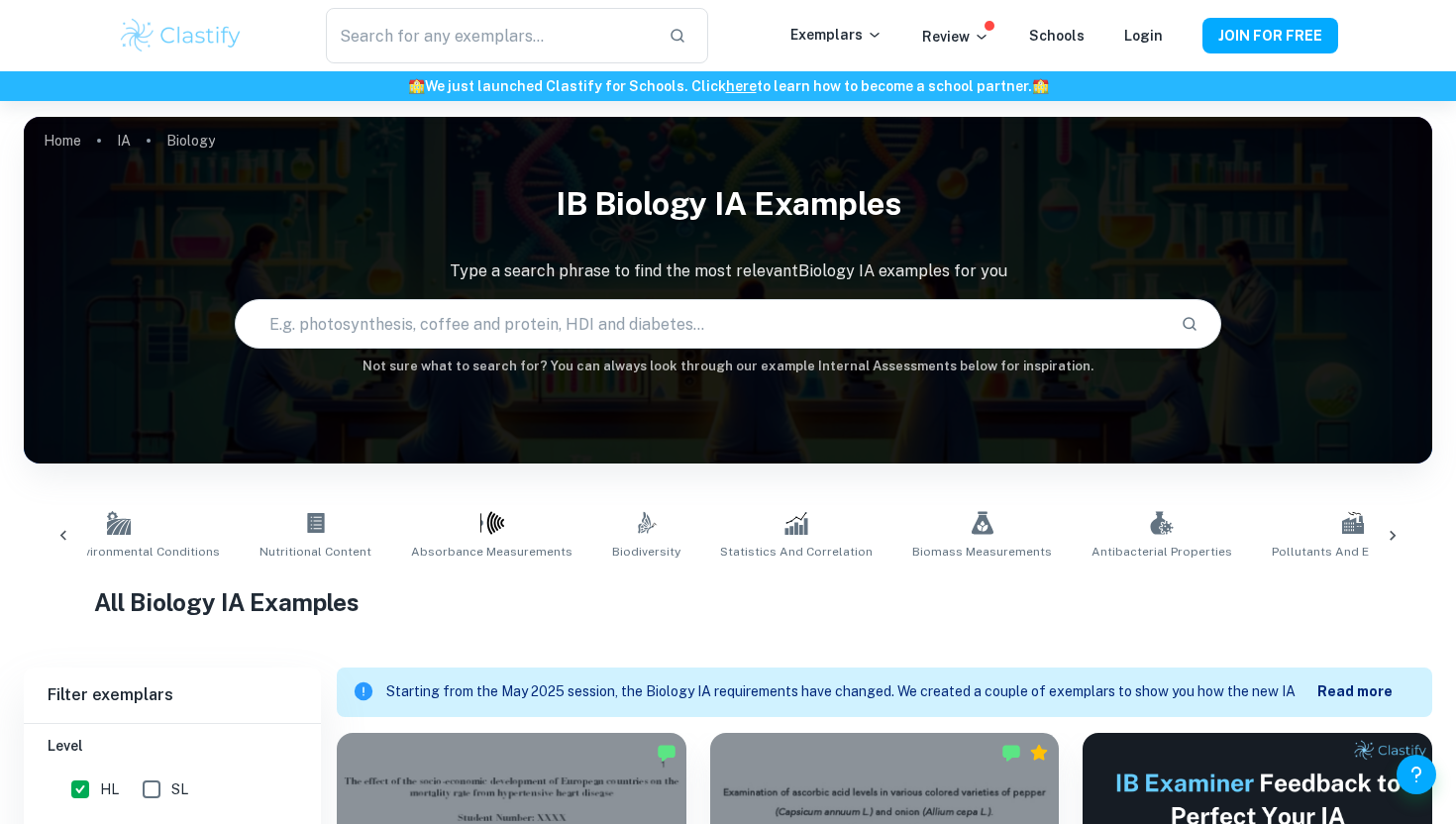click 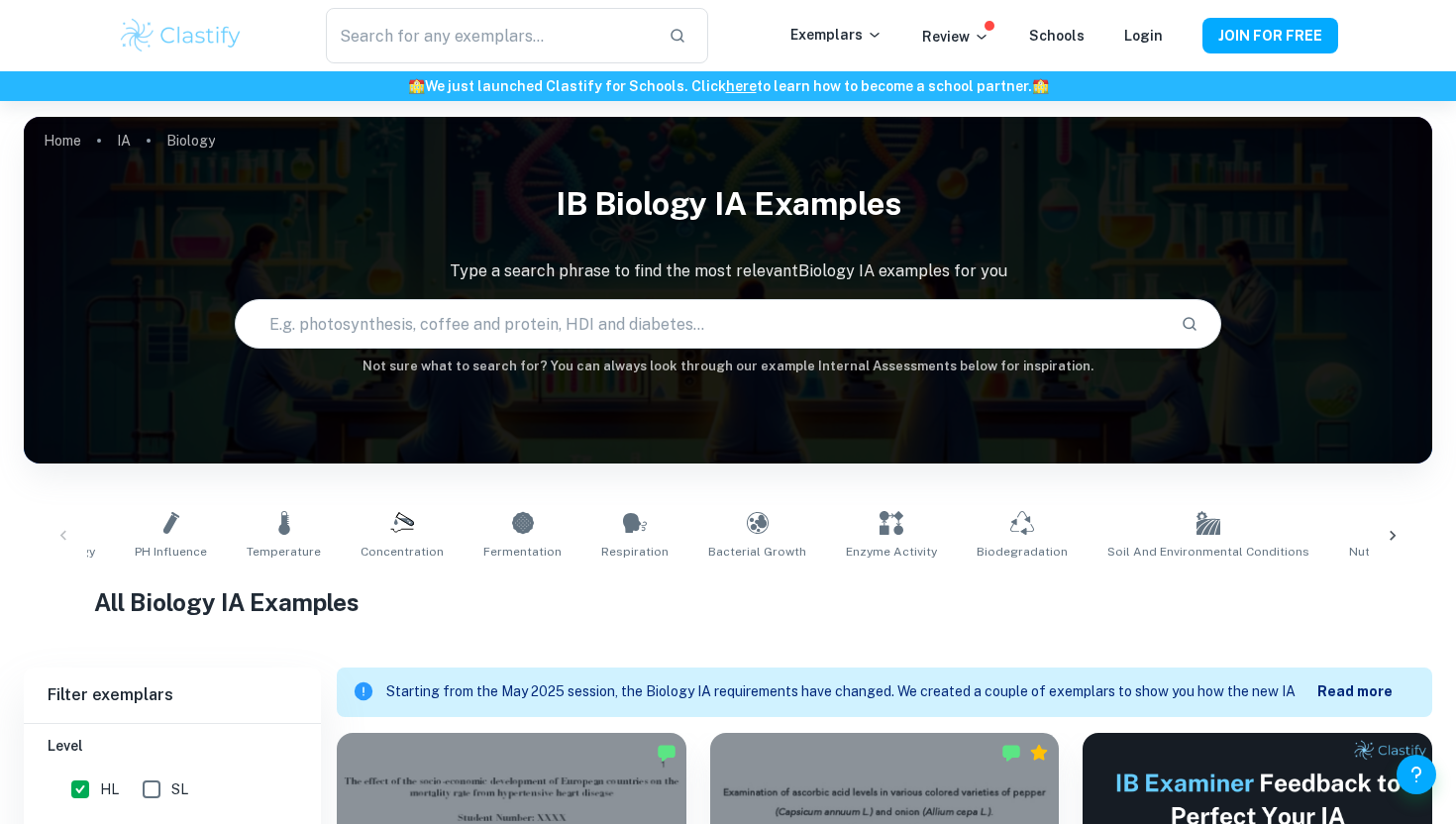 scroll, scrollTop: 0, scrollLeft: 0, axis: both 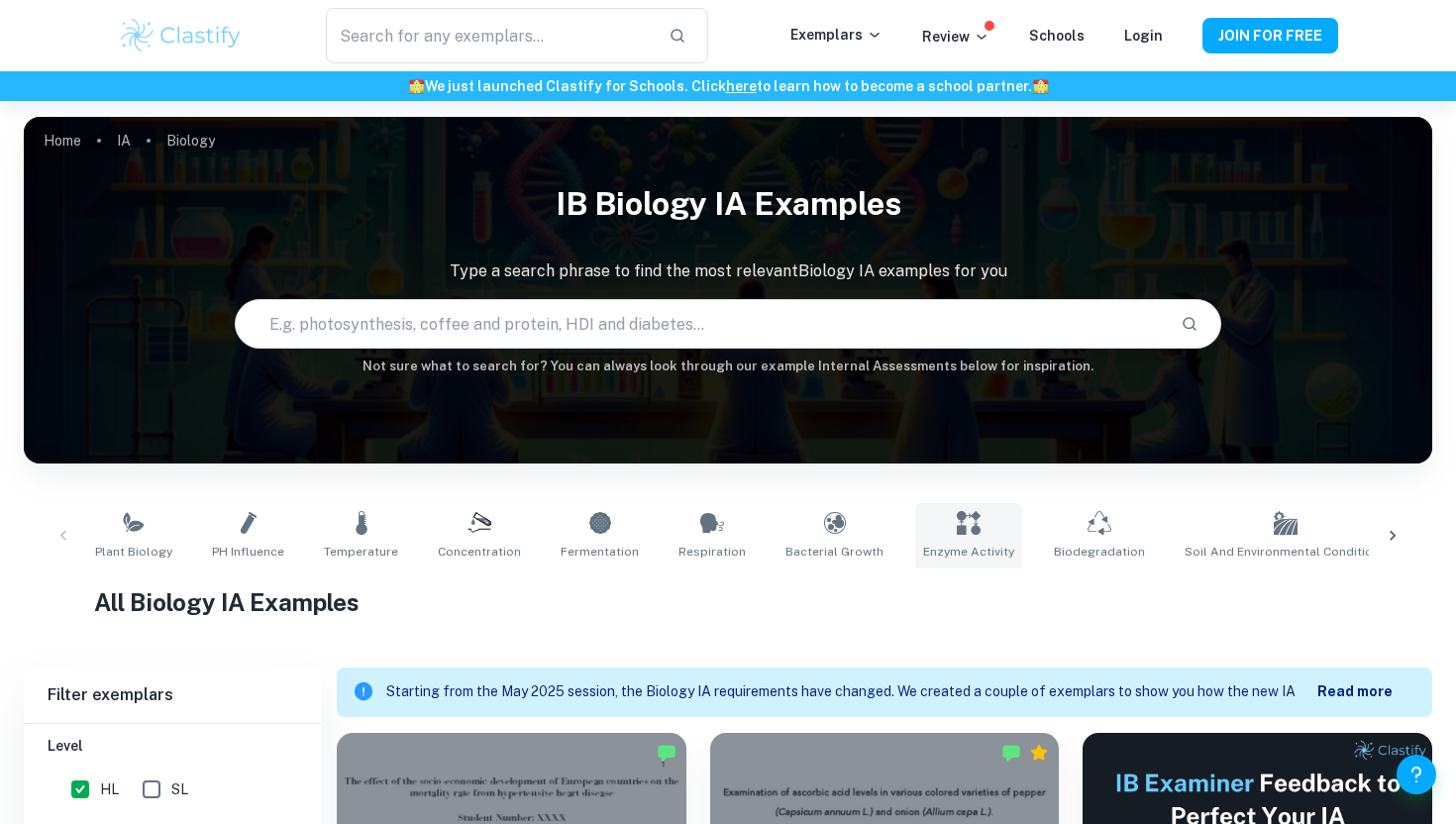 click on "Enzyme Activity" at bounding box center (969, 552) 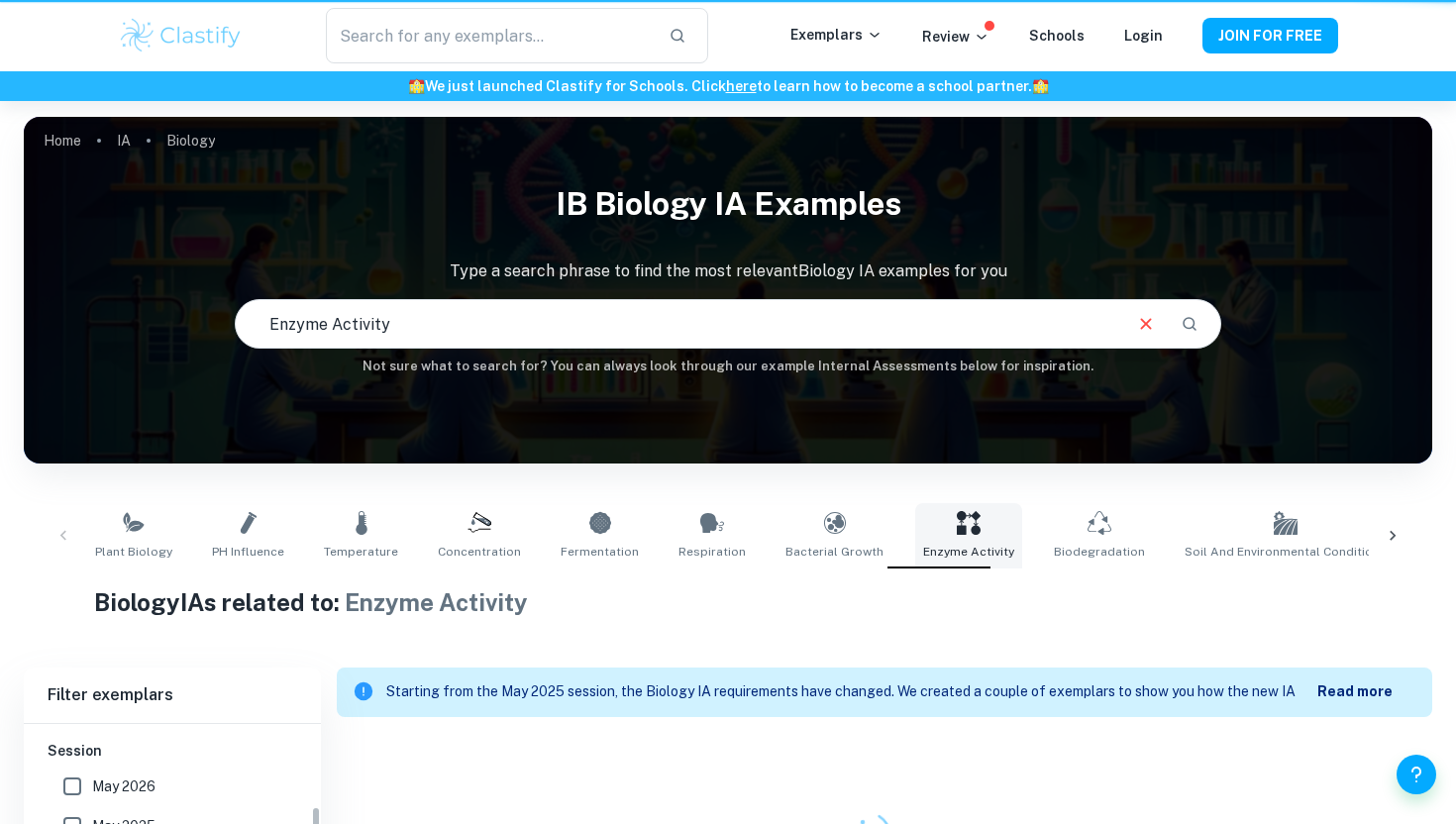 scroll, scrollTop: 480, scrollLeft: 0, axis: vertical 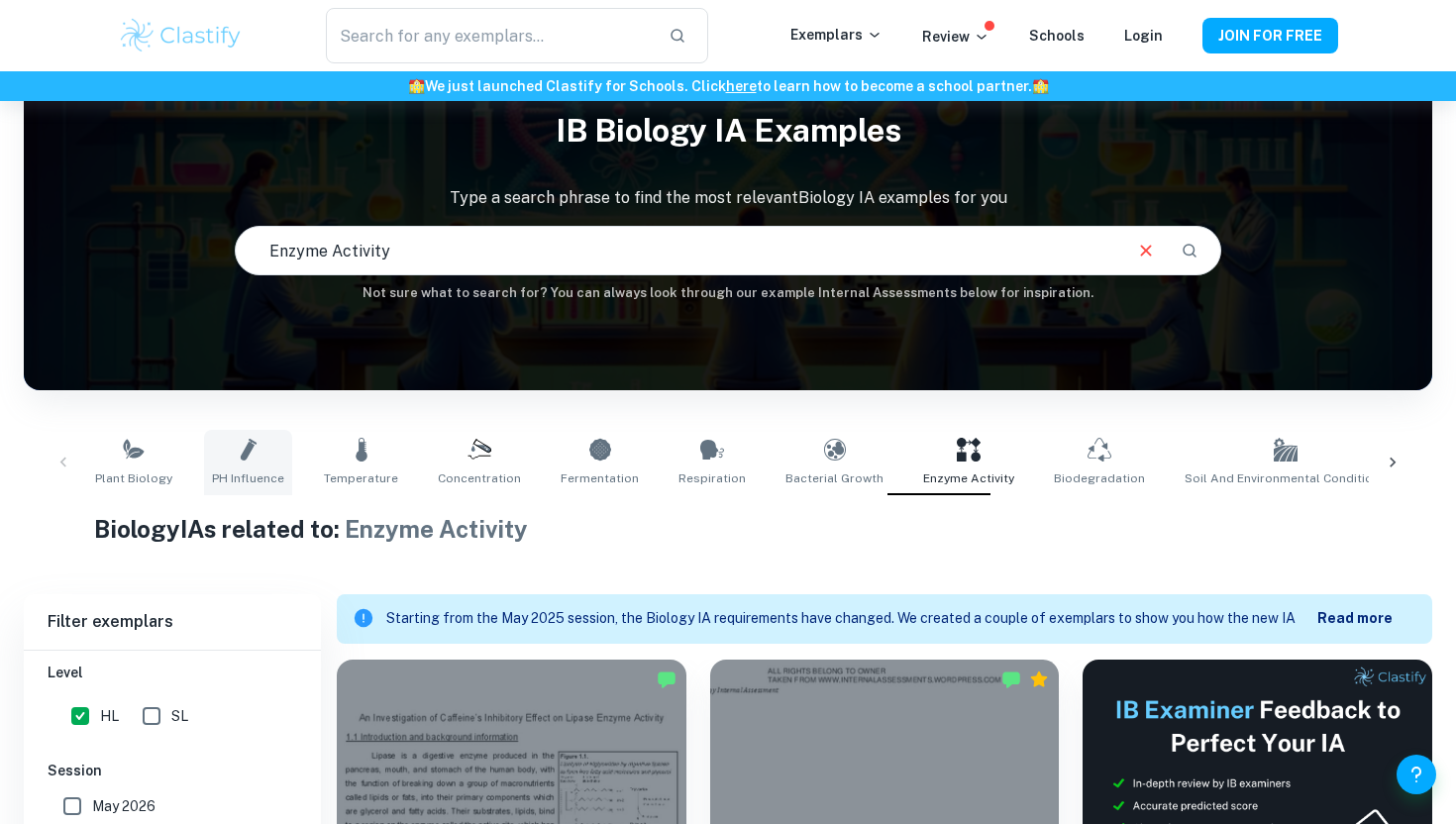 click on "pH Influence" at bounding box center (248, 463) 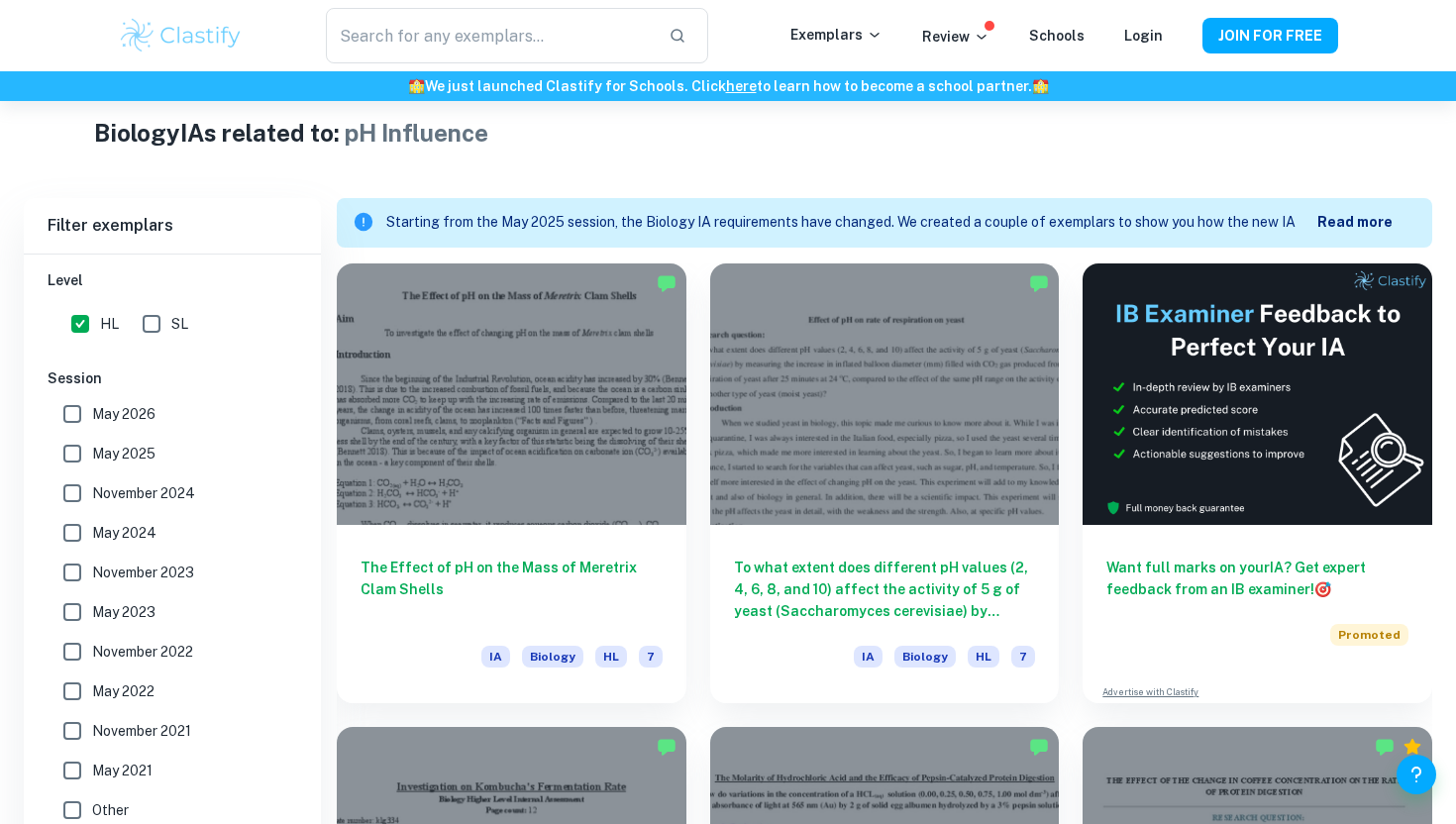 scroll, scrollTop: 745, scrollLeft: 0, axis: vertical 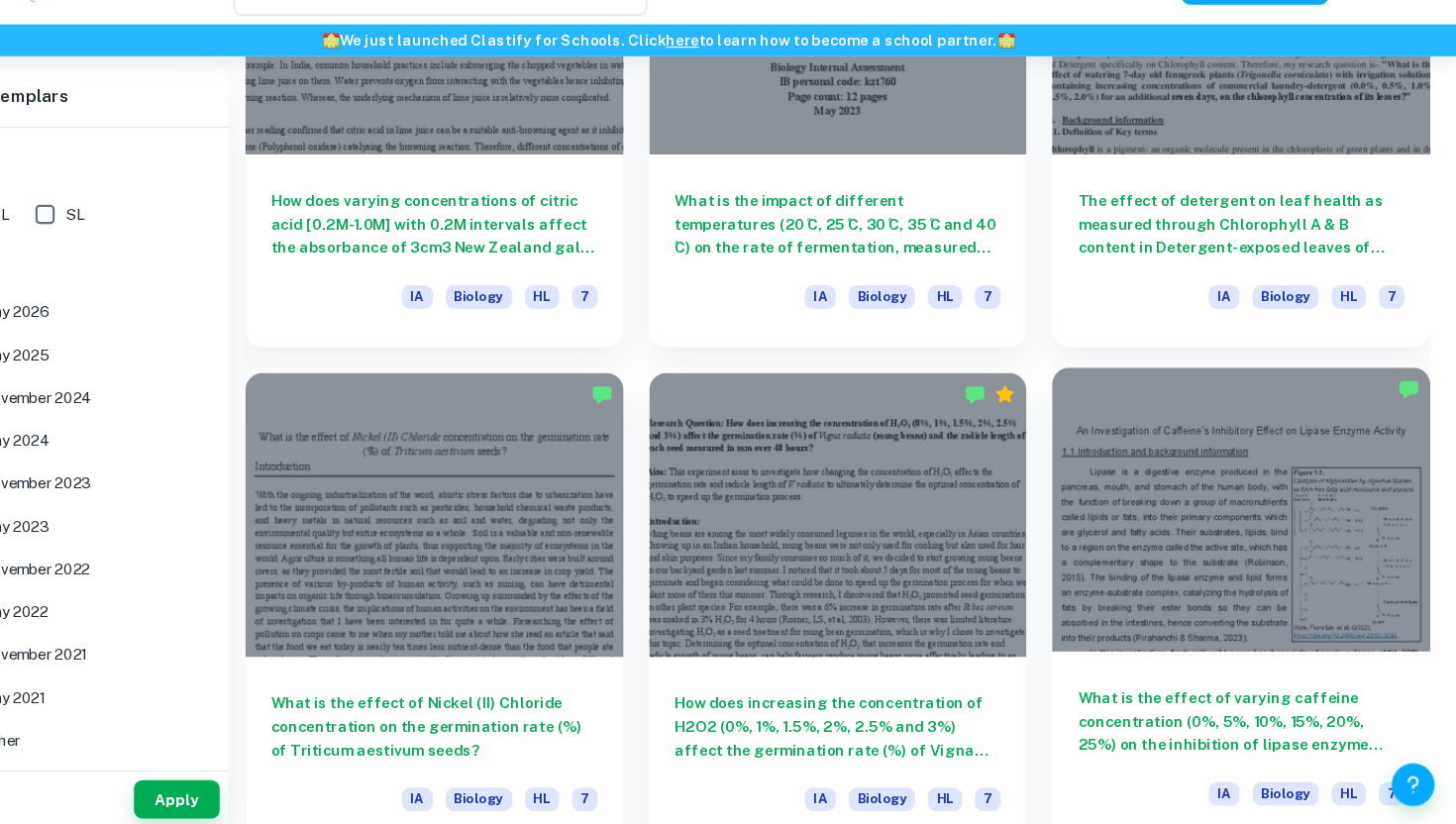 click on "What is the effect of varying caffeine concentration (0%, 5%, 10%, 15%, 20%, 25%) on the inhibition of lipase enzyme activity on triglycerides in milk, as measured by a stopwatch to record the time (seconds) for the solution to change color caused by a 1% phenolphthalein indicator at room temperature (25ºC)?" at bounding box center [1257, 716] 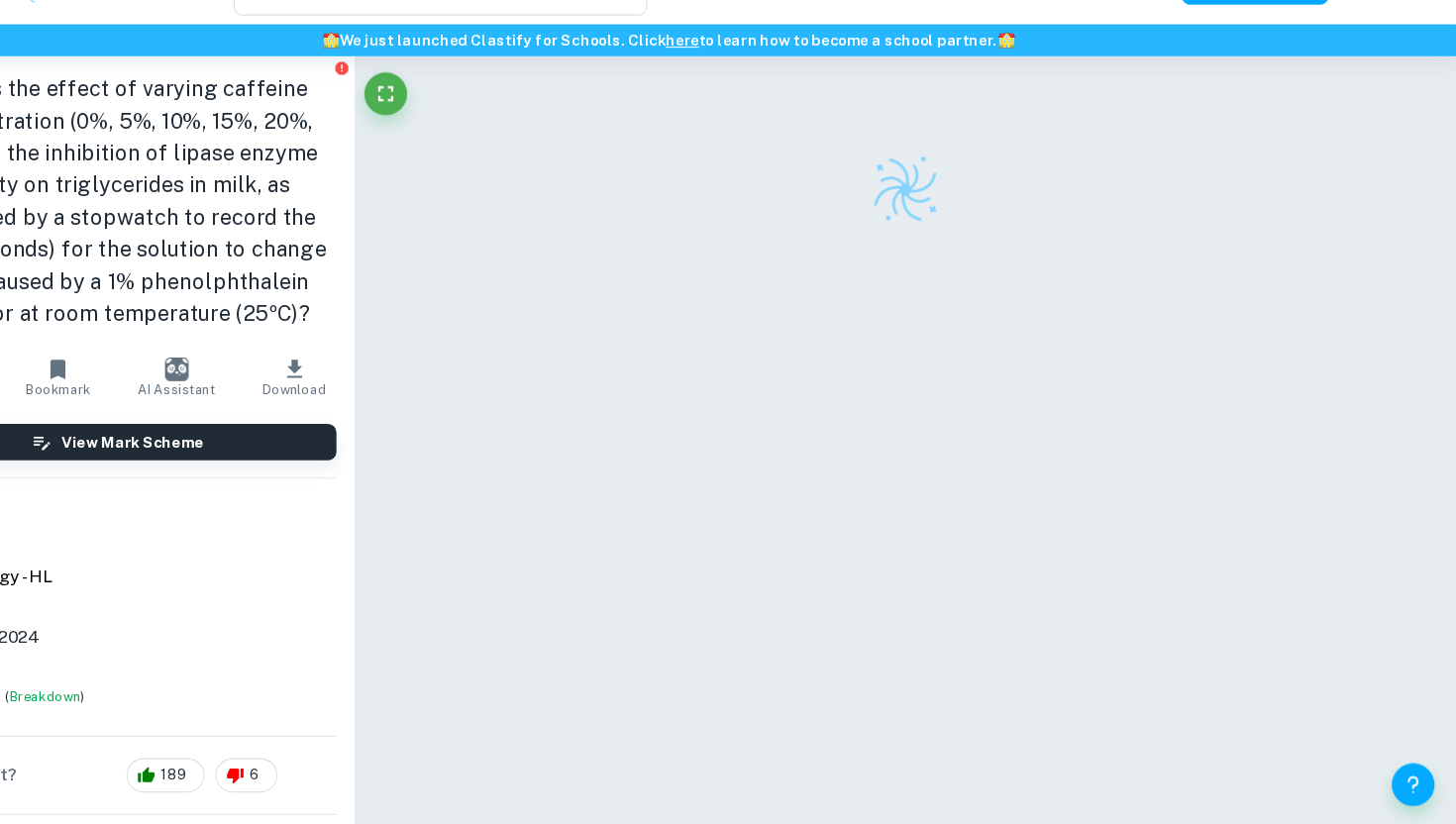 scroll, scrollTop: 0, scrollLeft: 0, axis: both 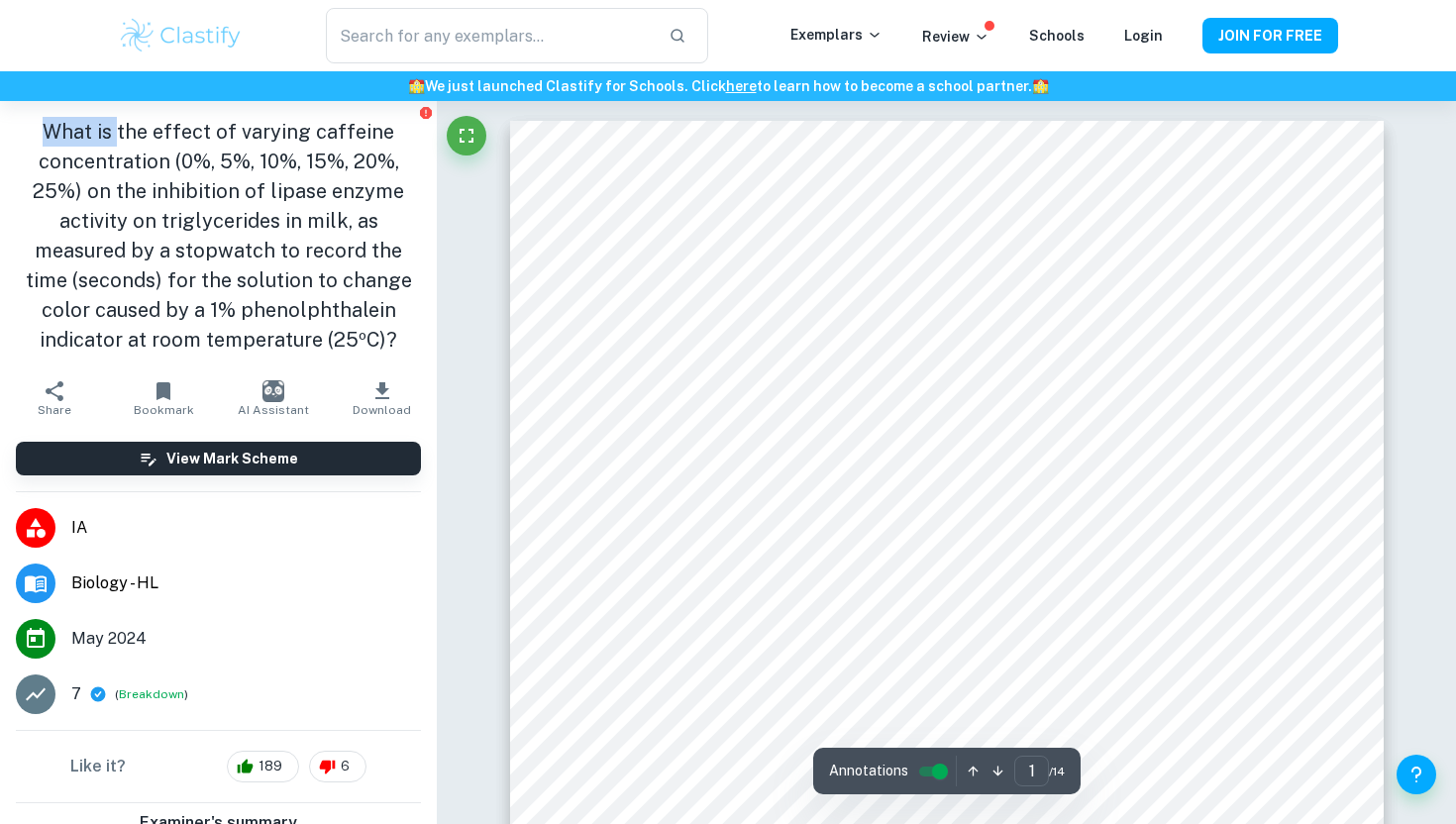drag, startPoint x: 48, startPoint y: 132, endPoint x: 120, endPoint y: 145, distance: 73.1642 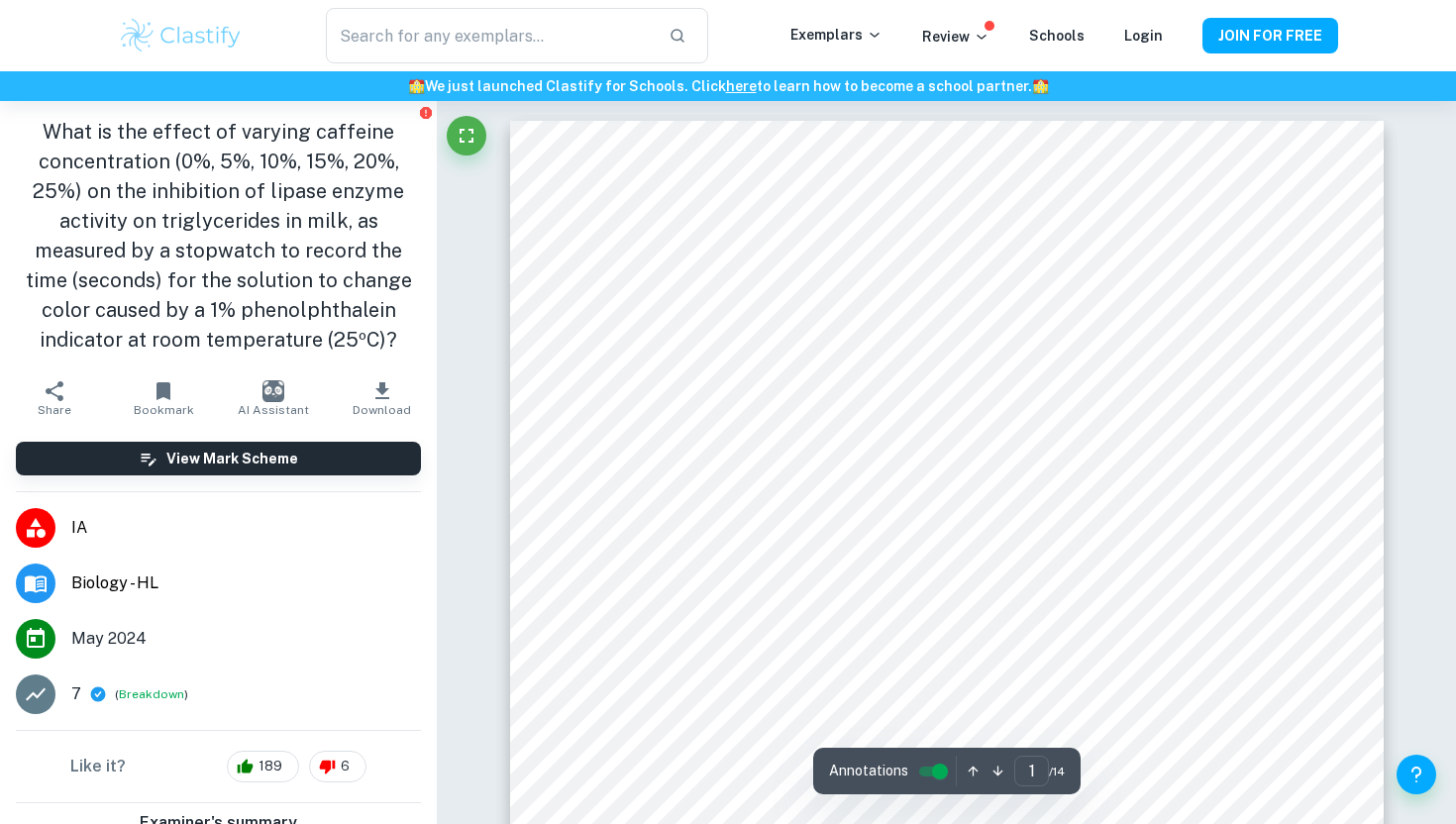 click on "What is the effect of varying caffeine concentration (0%, 5%, 10%, 15%, 20%, 25%) on the inhibition of lipase enzyme activity on triglycerides in milk, as measured by a stopwatch to record the time (seconds) for the solution to change color caused by a 1% phenolphthalein indicator at room temperature (25ºC)?" at bounding box center (218, 236) 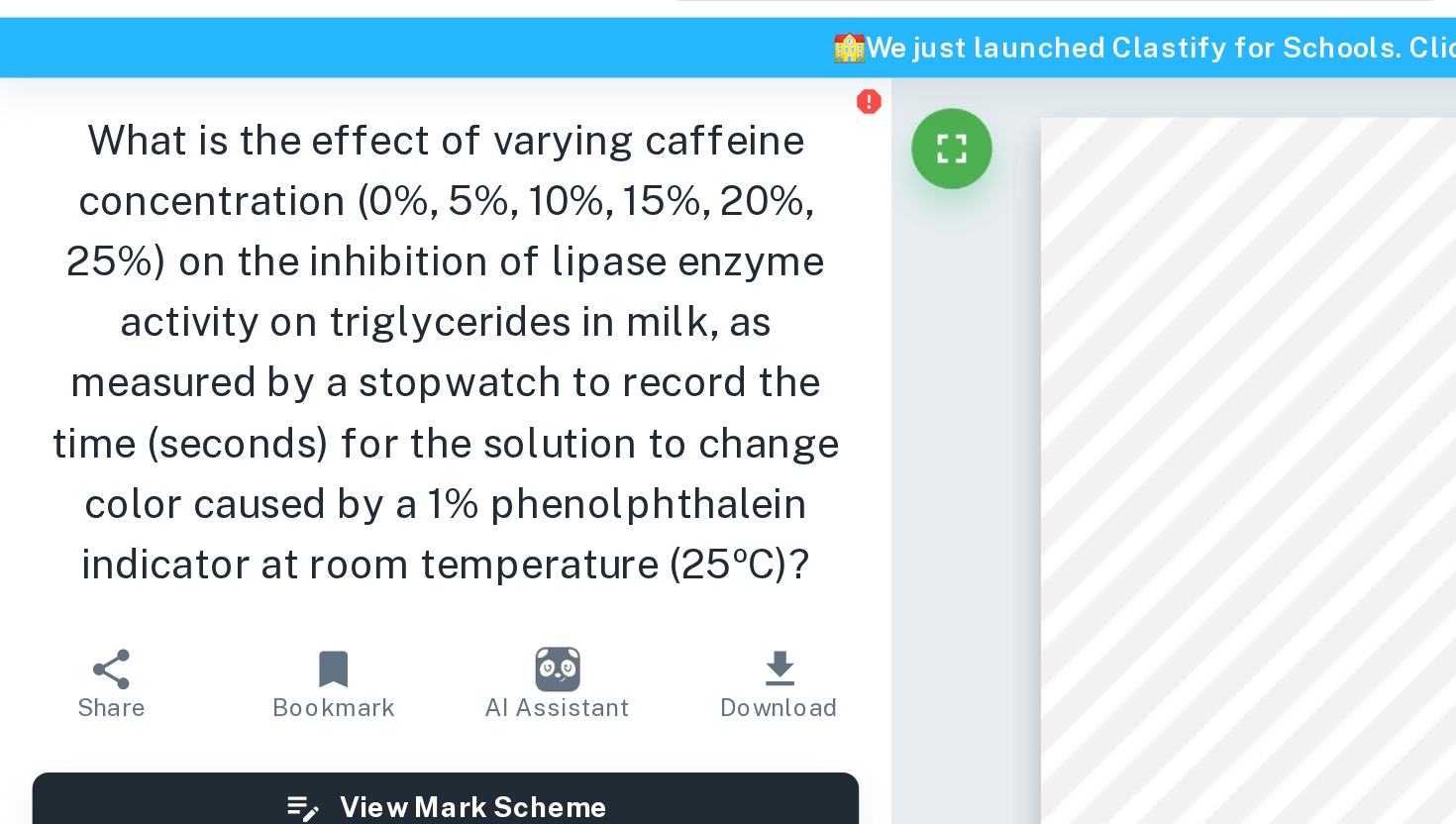 click on "What is the effect of varying caffeine concentration (0%, 5%, 10%, 15%, 20%, 25%) on the inhibition of lipase enzyme activity on triglycerides in milk, as measured by a stopwatch to record the time (seconds) for the solution to change color caused by a 1% phenolphthalein indicator at room temperature (25ºC)?" at bounding box center [218, 236] 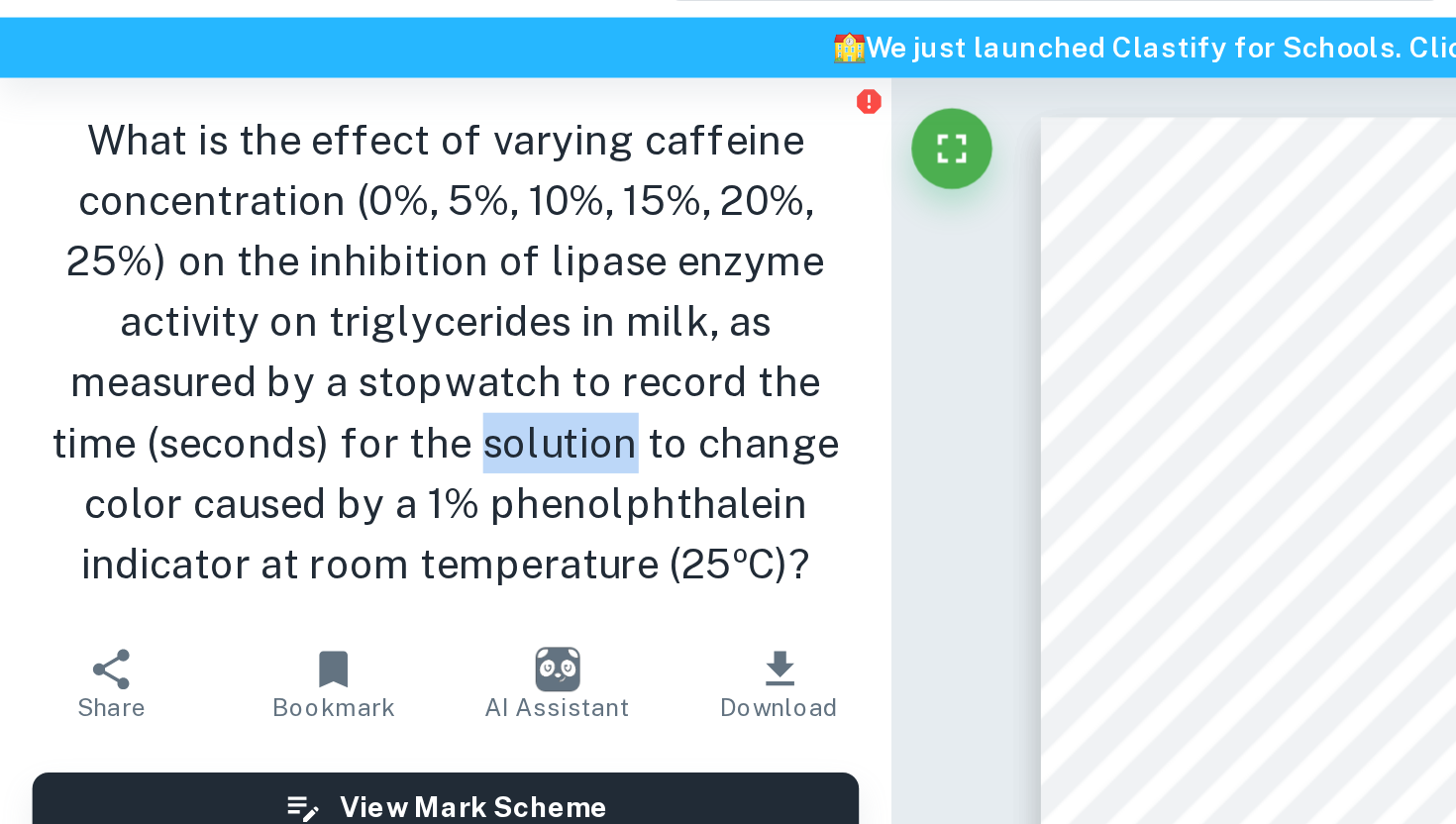 click on "What is the effect of varying caffeine concentration (0%, 5%, 10%, 15%, 20%, 25%) on the inhibition of lipase enzyme activity on triglycerides in milk, as measured by a stopwatch to record the time (seconds) for the solution to change color caused by a 1% phenolphthalein indicator at room temperature (25ºC)?" at bounding box center (218, 236) 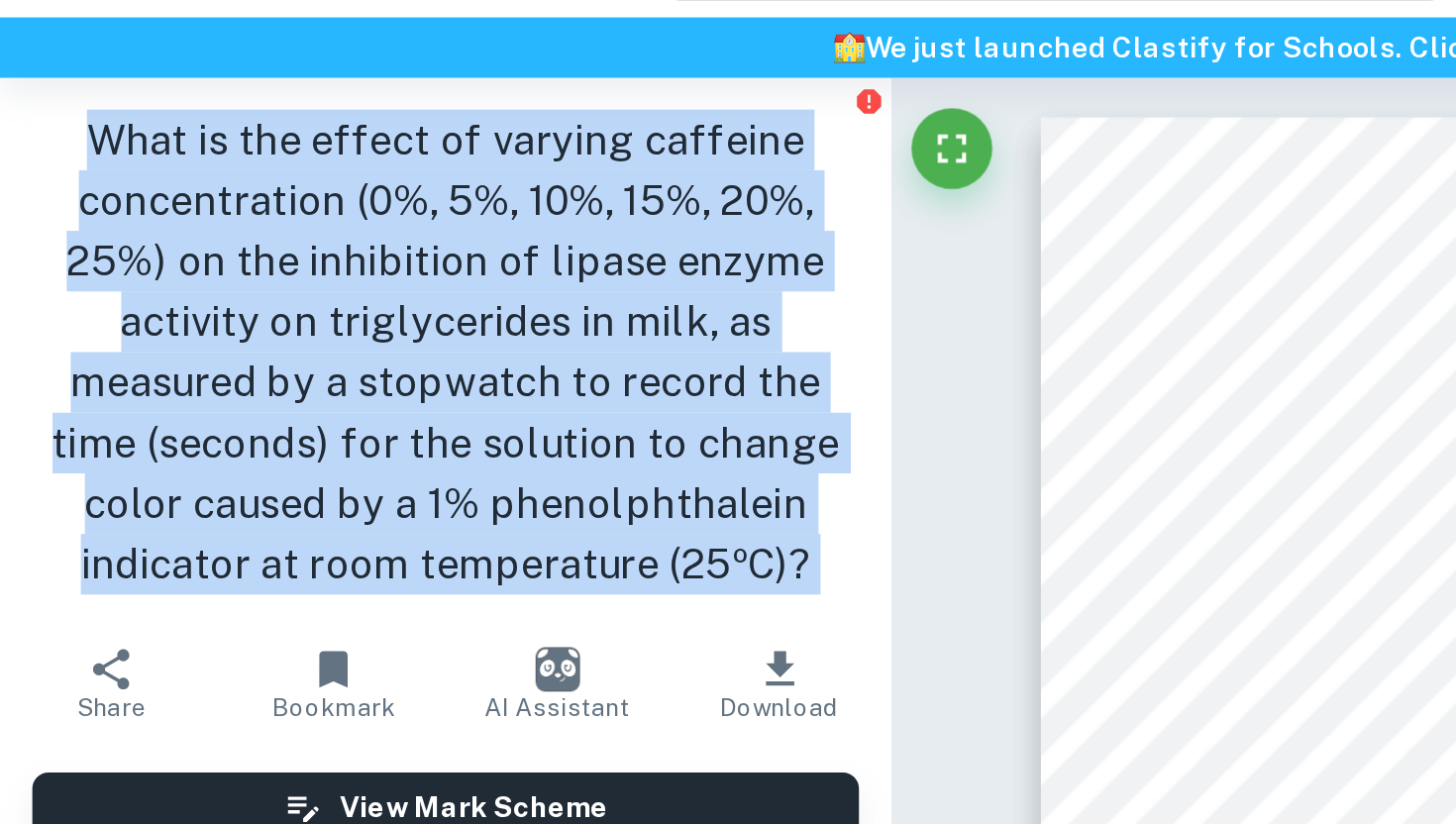 click on "What is the effect of varying caffeine concentration (0%, 5%, 10%, 15%, 20%, 25%) on the inhibition of lipase enzyme activity on triglycerides in milk, as measured by a stopwatch to record the time (seconds) for the solution to change color caused by a 1% phenolphthalein indicator at room temperature (25ºC)?" at bounding box center [218, 236] 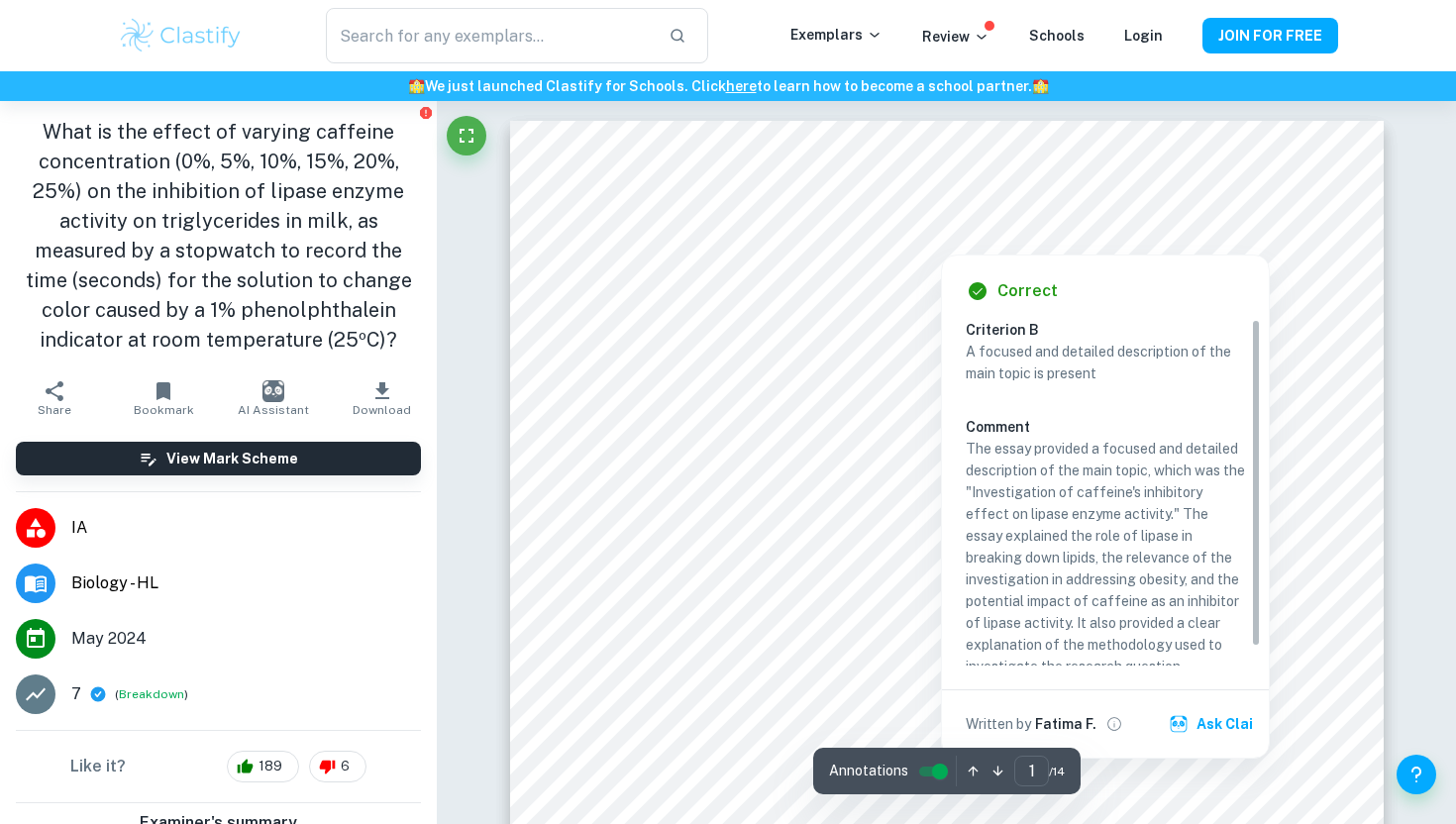 drag, startPoint x: 642, startPoint y: 244, endPoint x: 1020, endPoint y: 254, distance: 378.13225 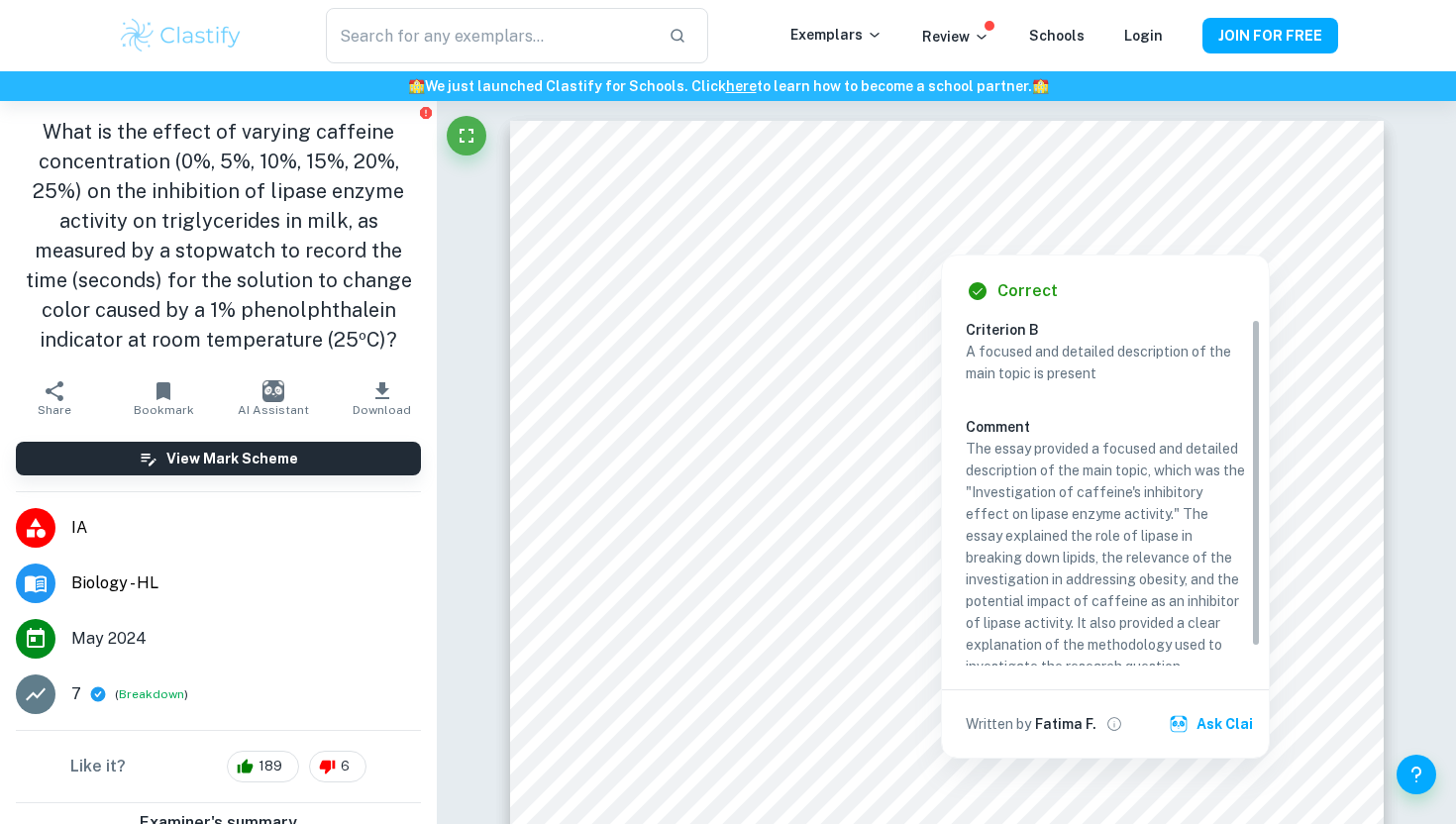 click at bounding box center [941, 238] 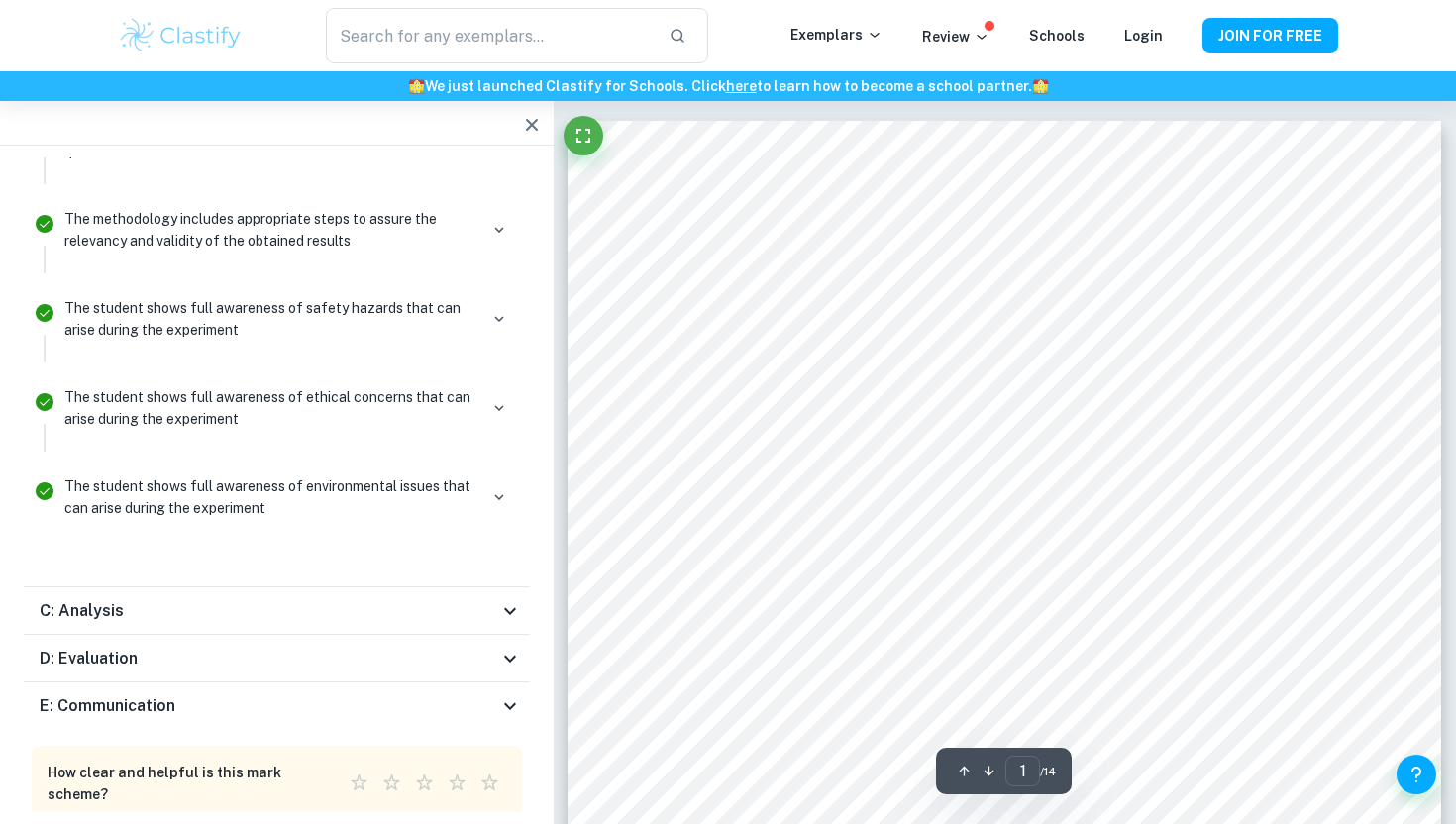 scroll, scrollTop: 1282, scrollLeft: 0, axis: vertical 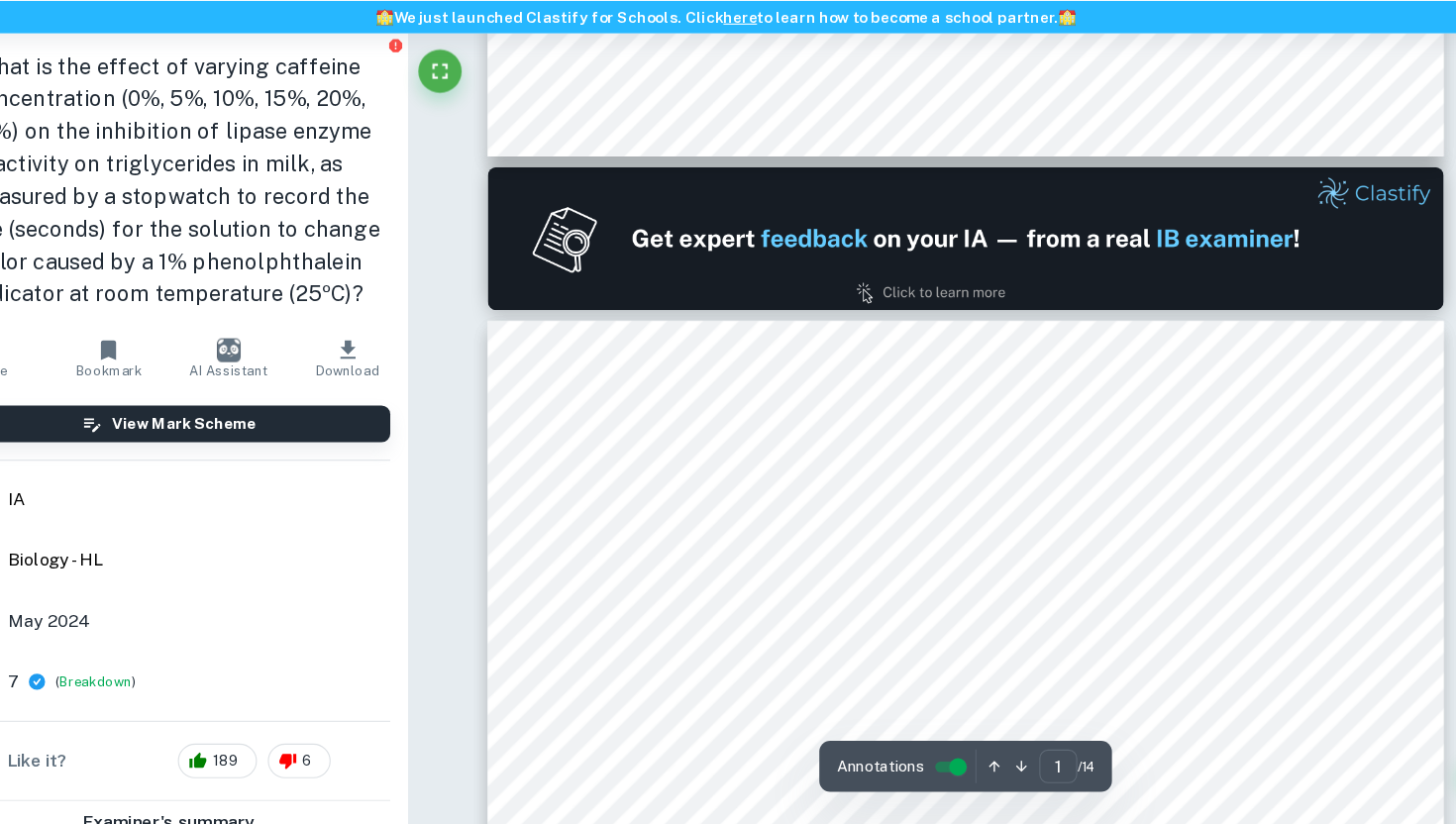 type on "2" 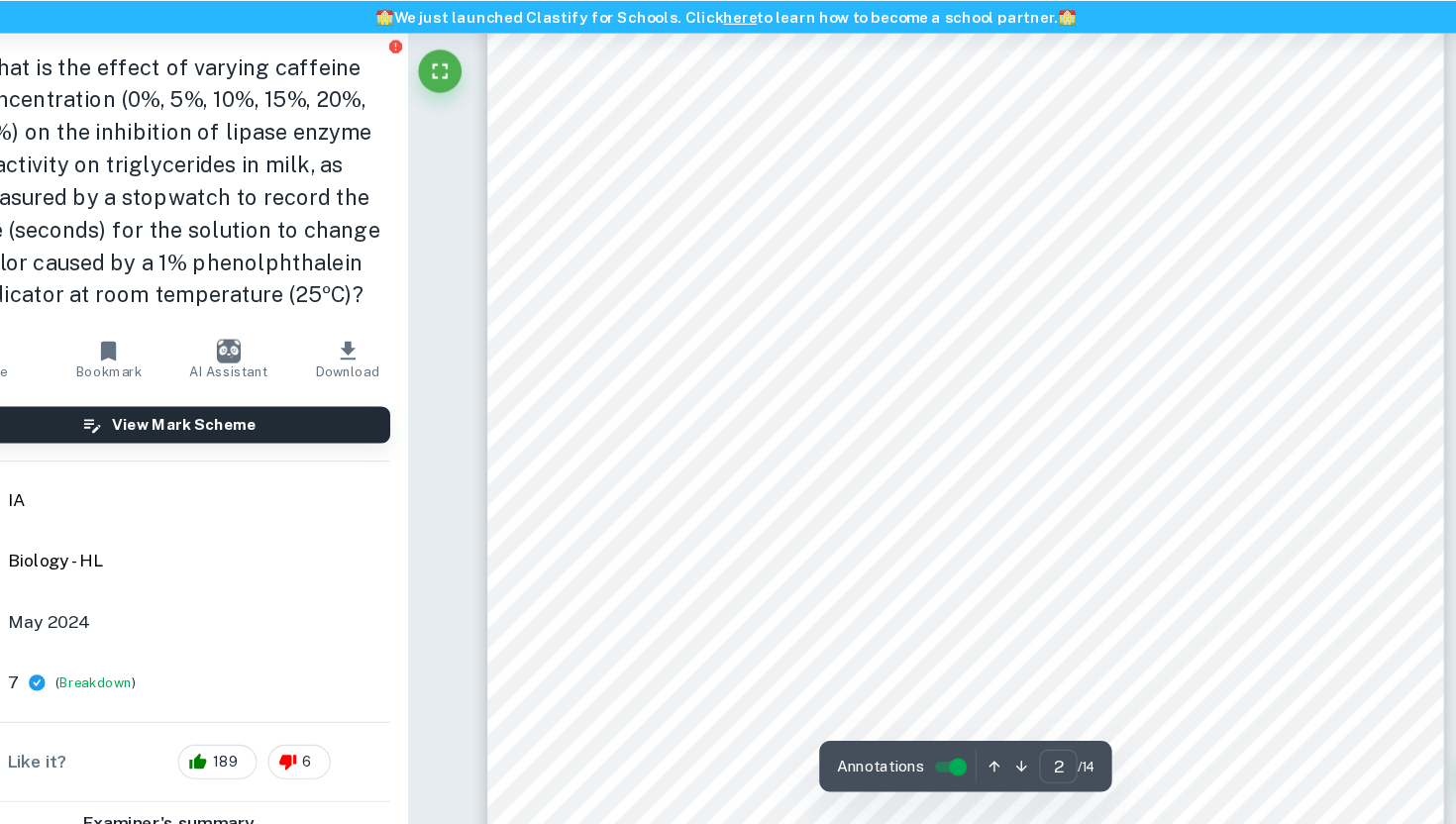 scroll, scrollTop: 1842, scrollLeft: 0, axis: vertical 